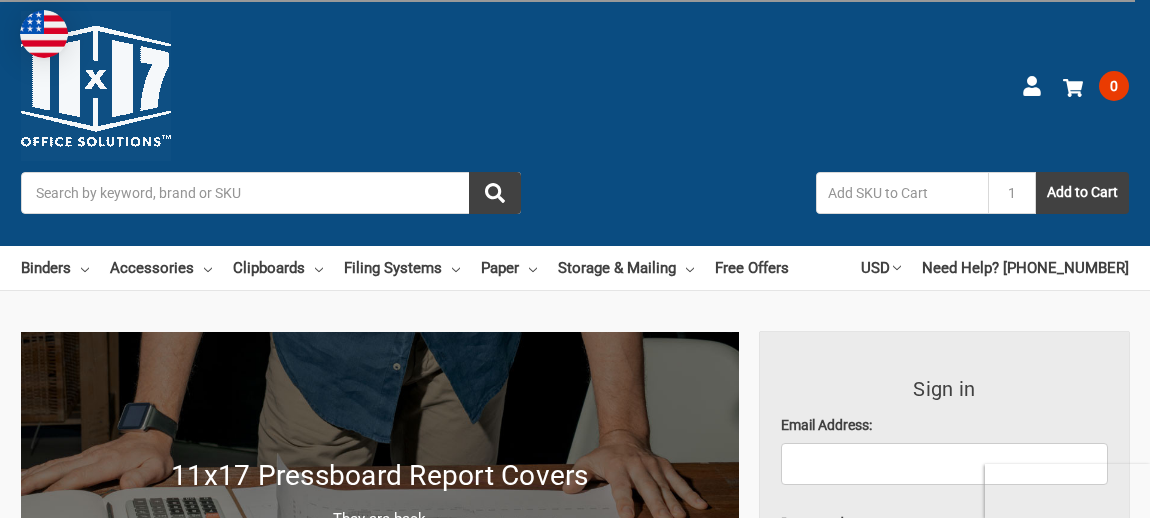 scroll, scrollTop: 0, scrollLeft: 0, axis: both 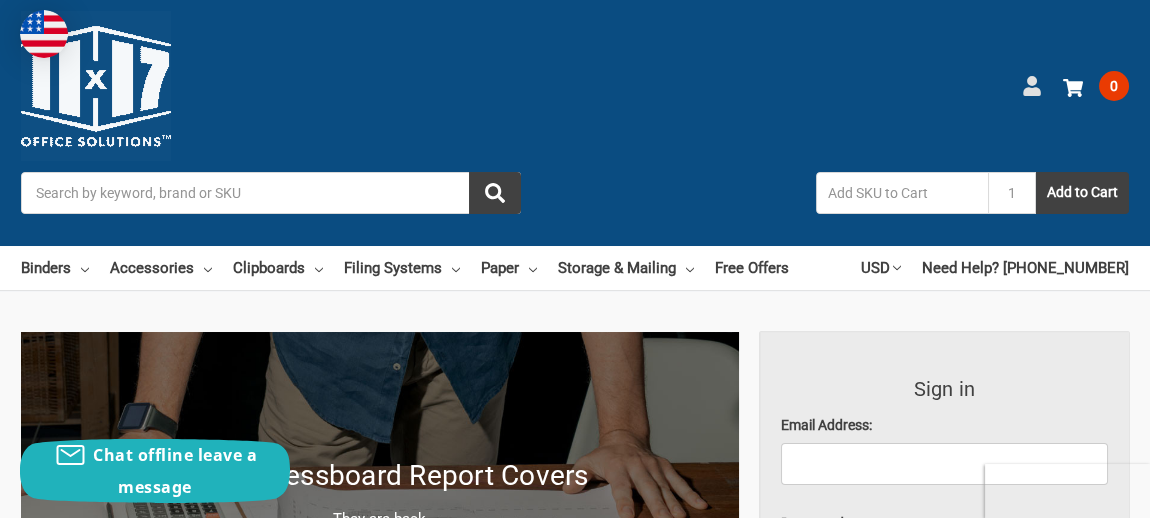click 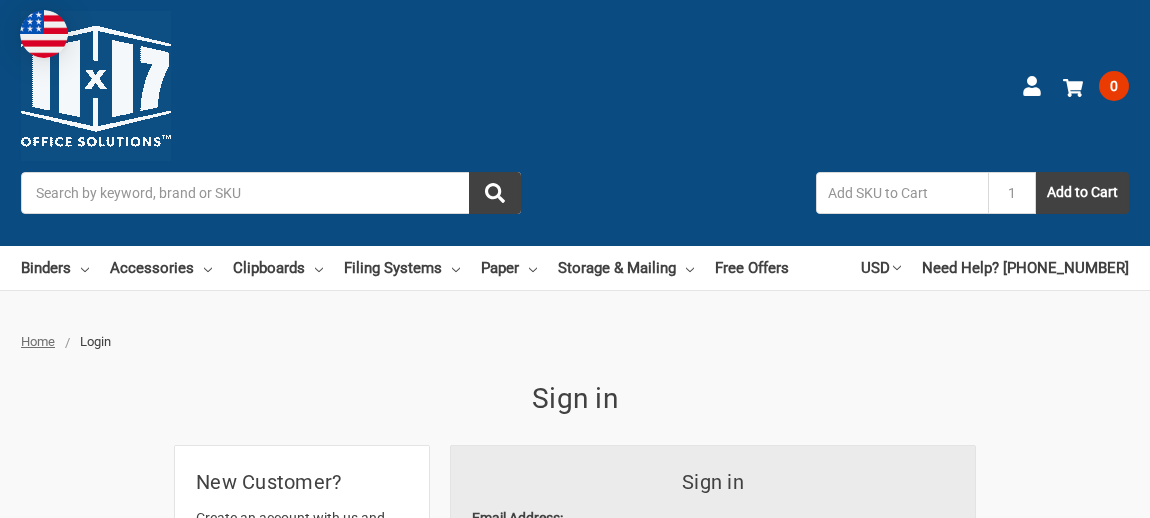 scroll, scrollTop: 0, scrollLeft: 0, axis: both 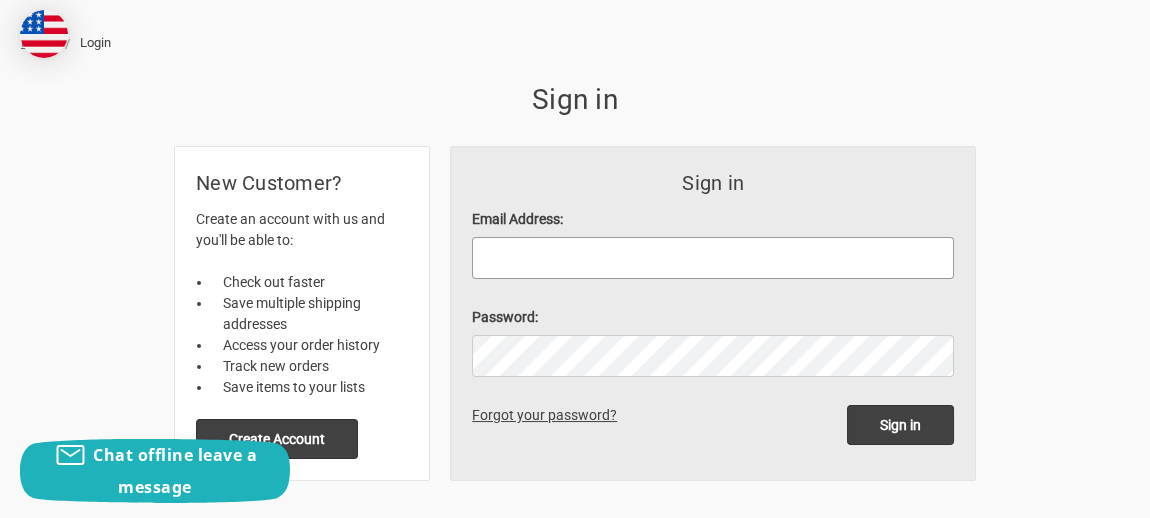 click on "Email Address:" at bounding box center (713, 258) 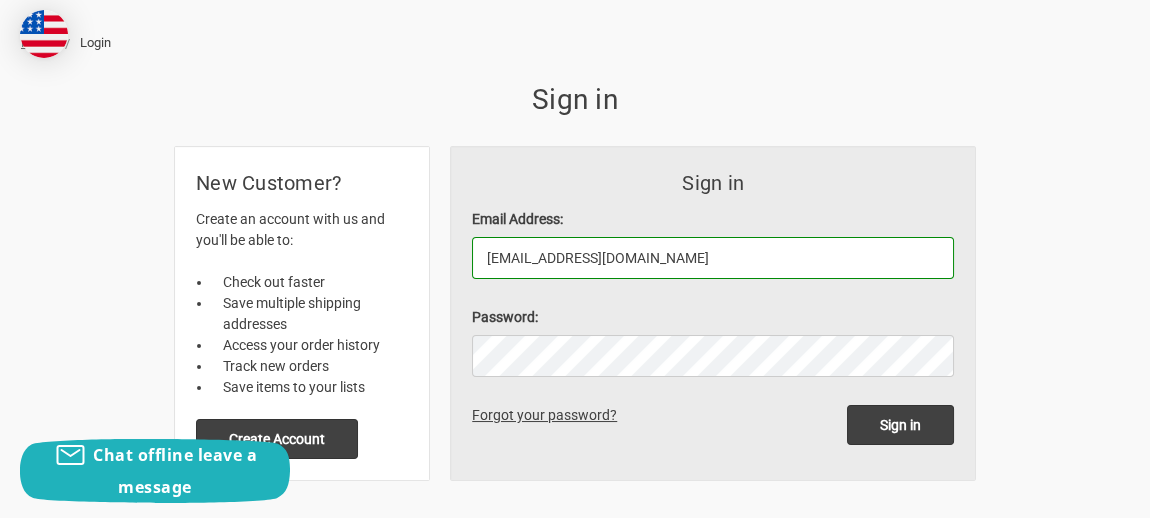 type on "tonyab@autoelect.com" 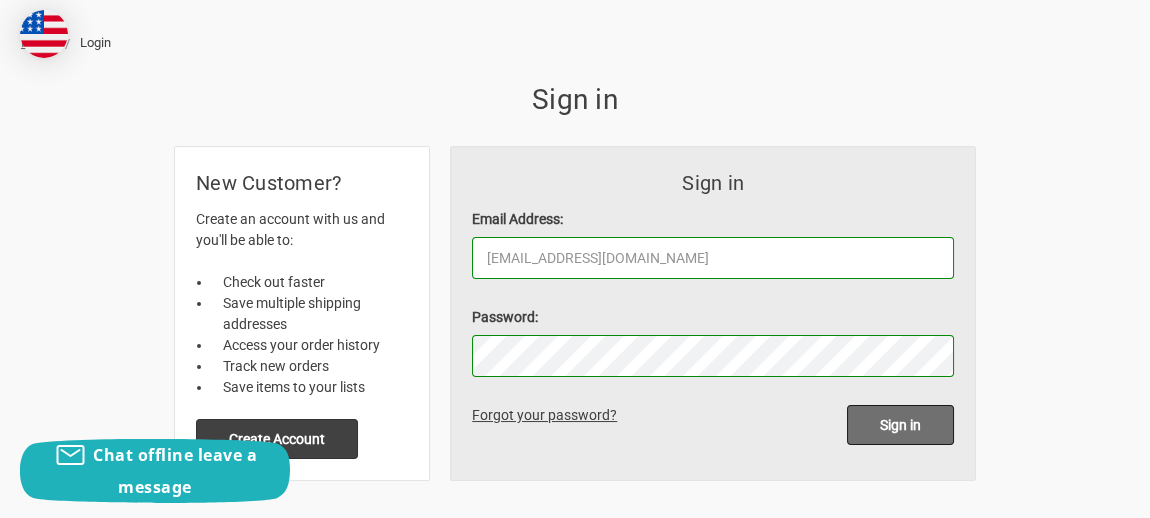 click on "Sign in" at bounding box center [900, 425] 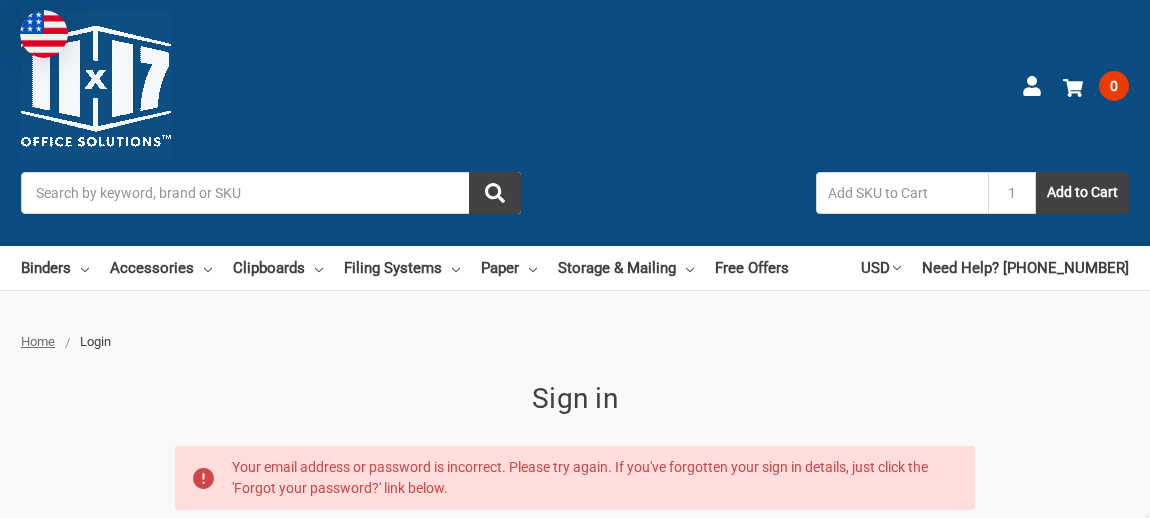 scroll, scrollTop: 0, scrollLeft: 0, axis: both 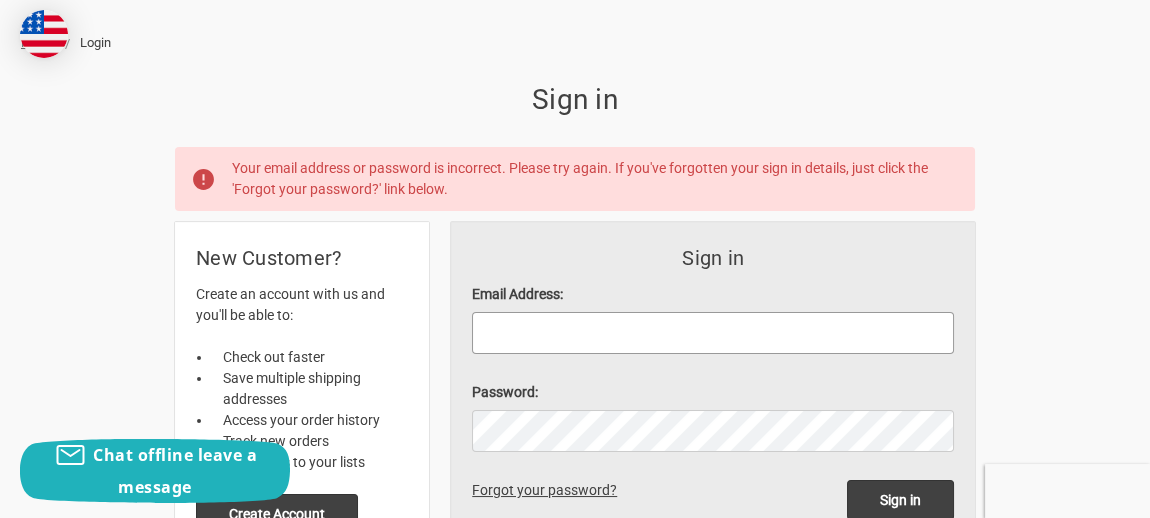 click on "Email Address:" at bounding box center [713, 333] 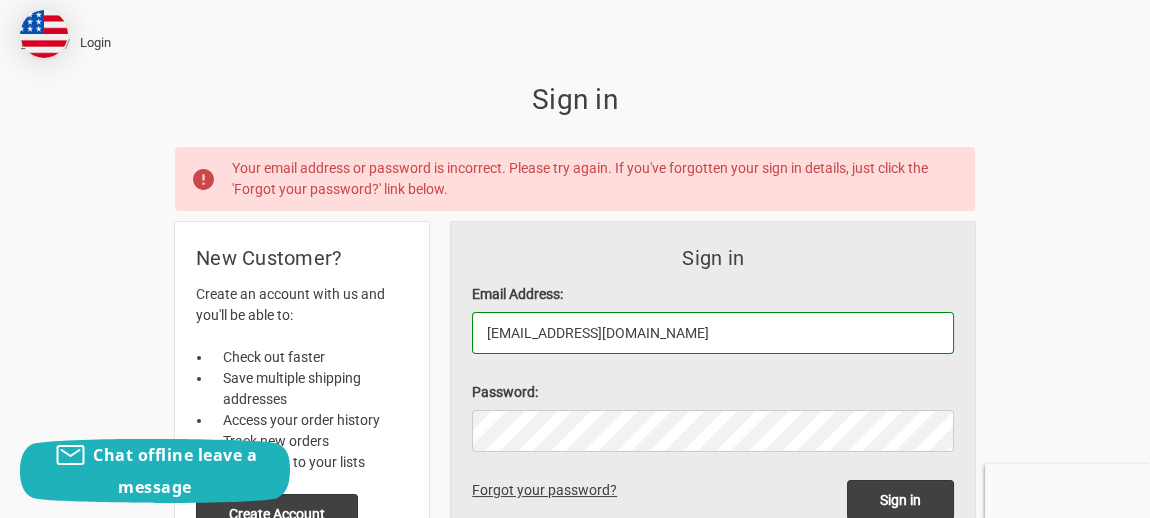 type on "tonyab@autoelect.com" 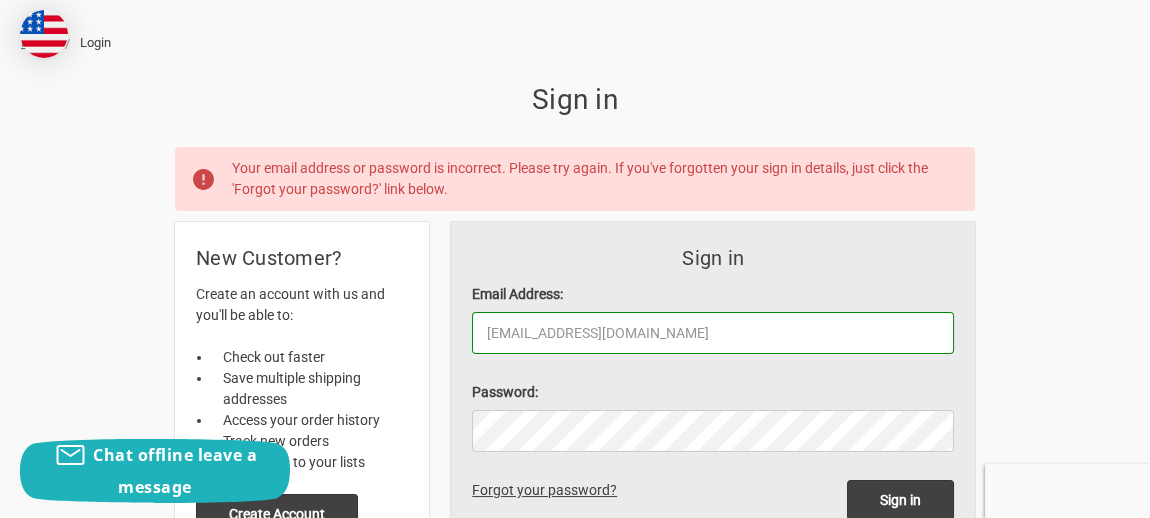 click on "Home
Login
Sign in
Your email address or password is incorrect. Please try again. If you've forgotten your sign in details, just click the 'Forgot your password?' link below.
Sign in
Email Address:
tonyab@autoelect.com
Password:
Sign in
Forgot your password?
New Customer?
Create an account with us and you'll be able to:
Check out faster" at bounding box center [575, 294] 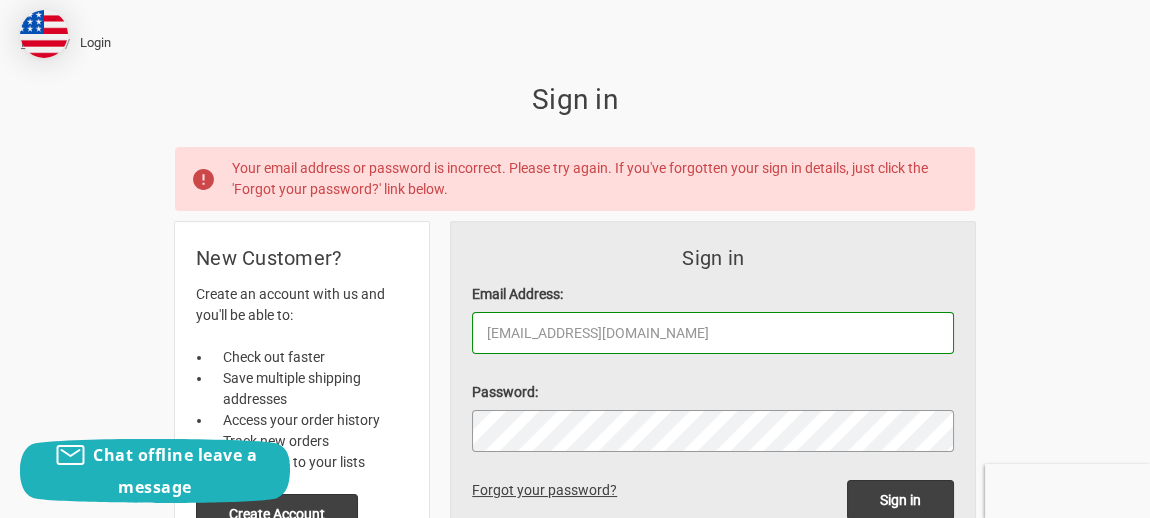 click on "Sign in" at bounding box center (900, 500) 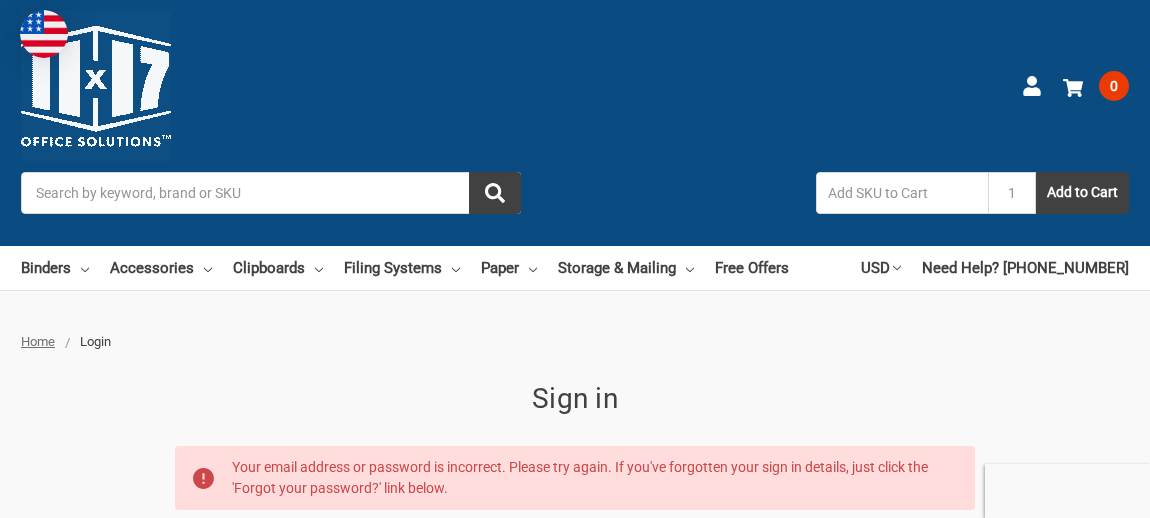 scroll, scrollTop: 0, scrollLeft: 0, axis: both 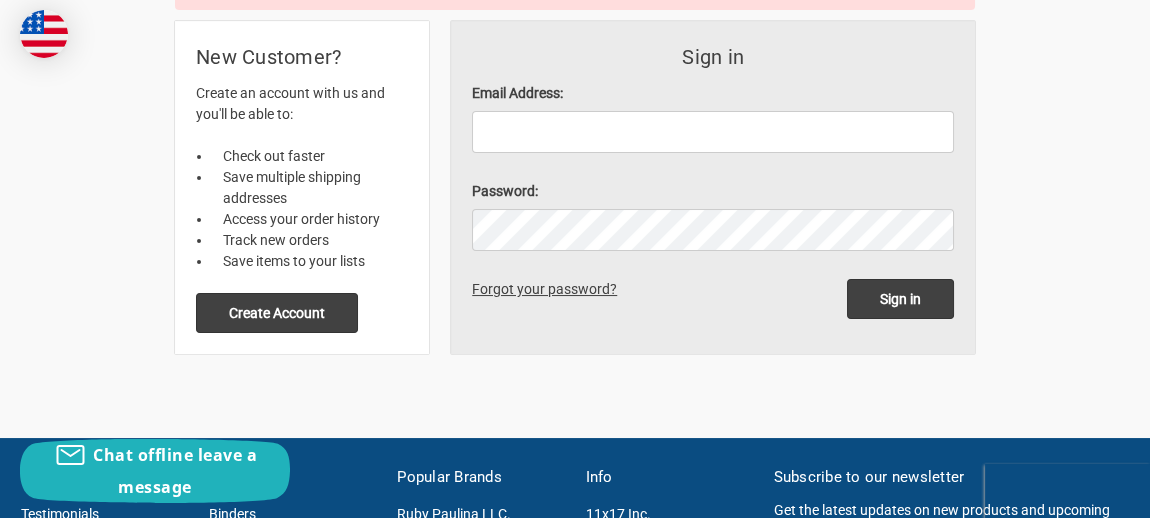 click on "Forgot your password?" at bounding box center (548, 289) 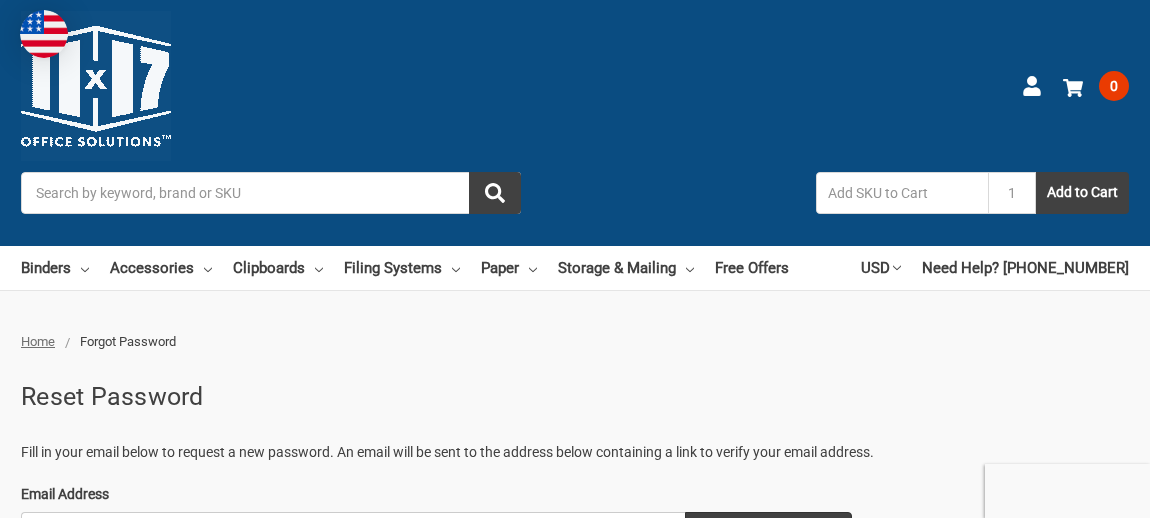 scroll, scrollTop: 0, scrollLeft: 0, axis: both 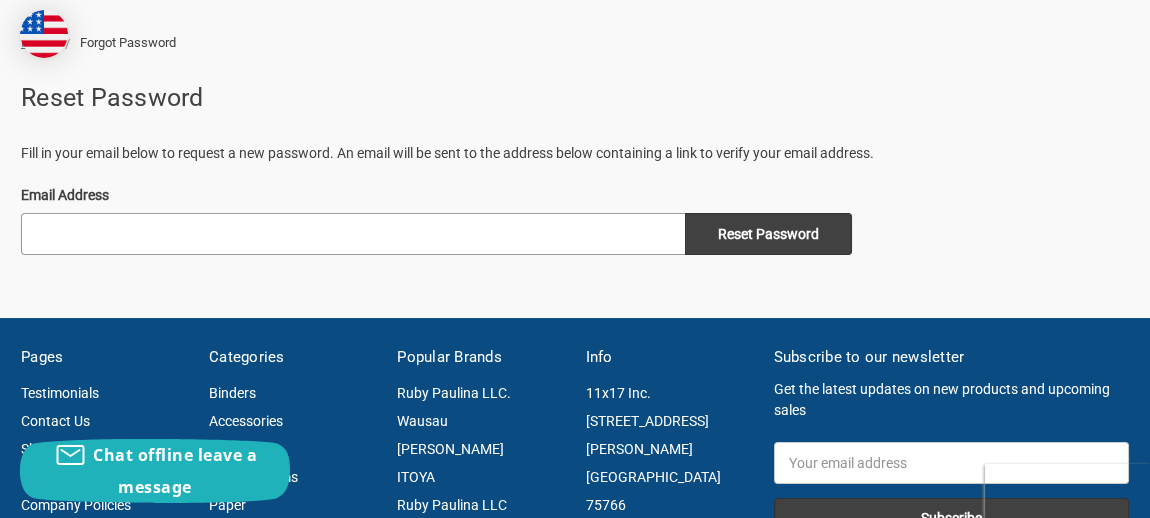 click on "Email Address" at bounding box center (353, 234) 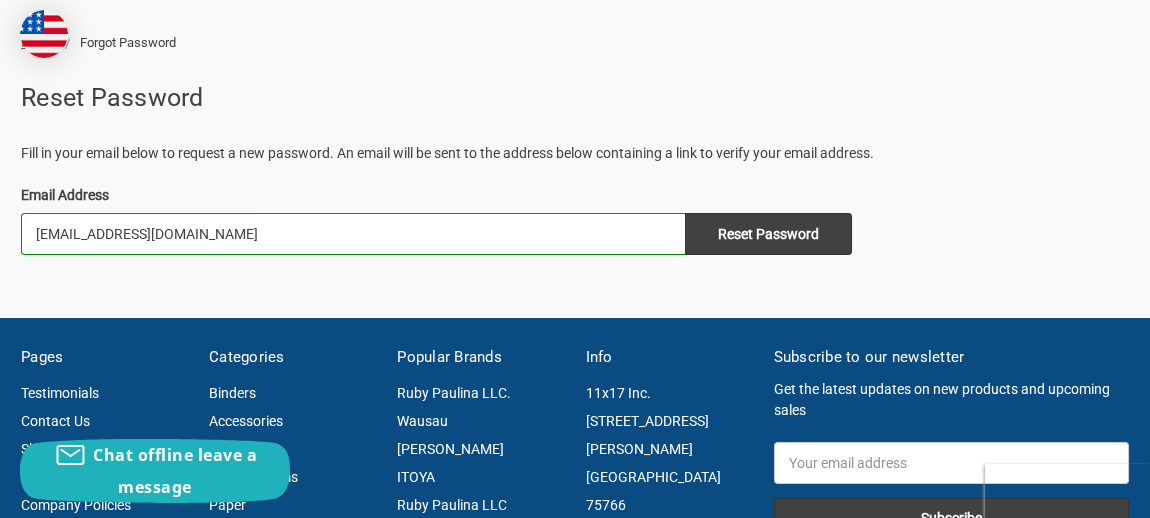 type on "[EMAIL_ADDRESS][DOMAIN_NAME]" 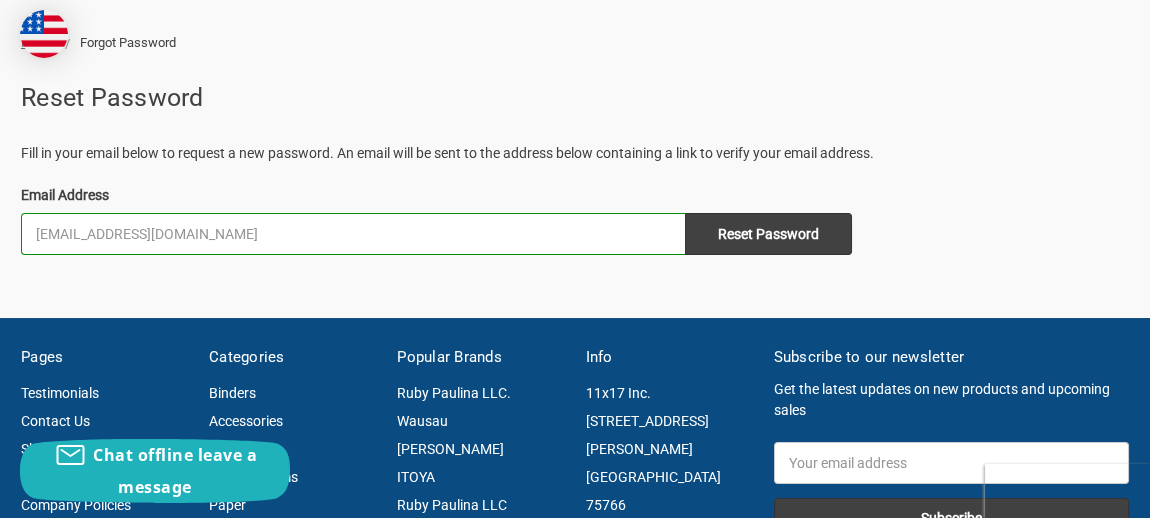 click on "Home
Forgot Password
Reset Password
Fill in your email below to request a new password. An email will be sent to the address below containing a link to verify your email address.
Email Address
tonyab@autoelect.com
Reset Password
×
OK" at bounding box center (575, 154) 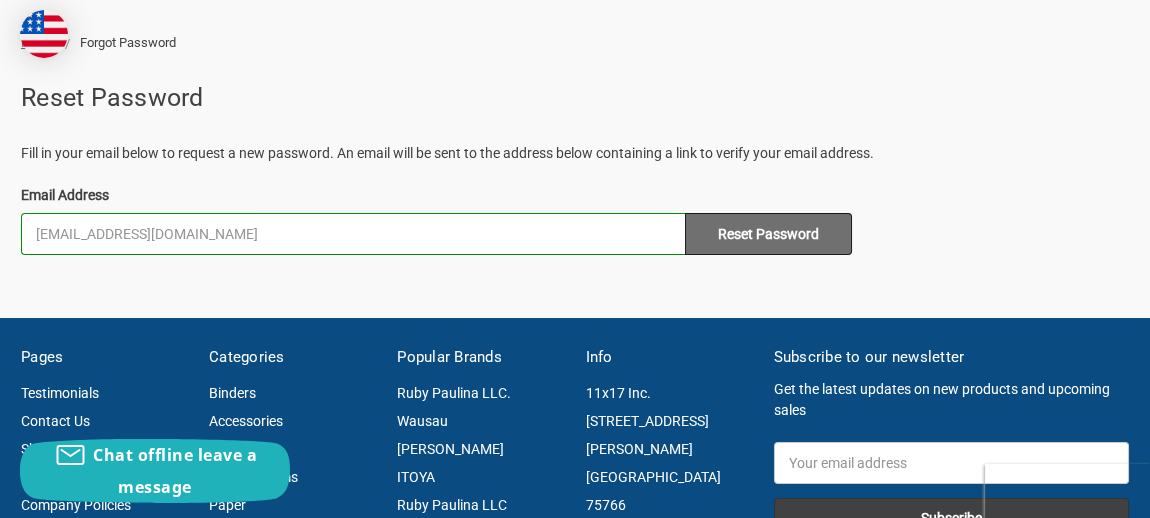 click on "Reset Password" at bounding box center (768, 234) 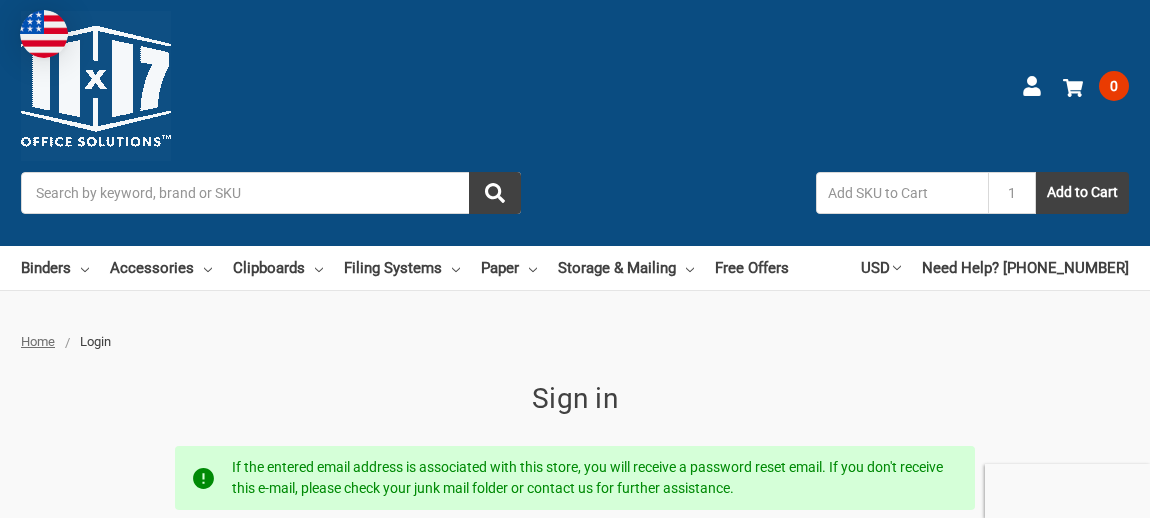 scroll, scrollTop: 0, scrollLeft: 0, axis: both 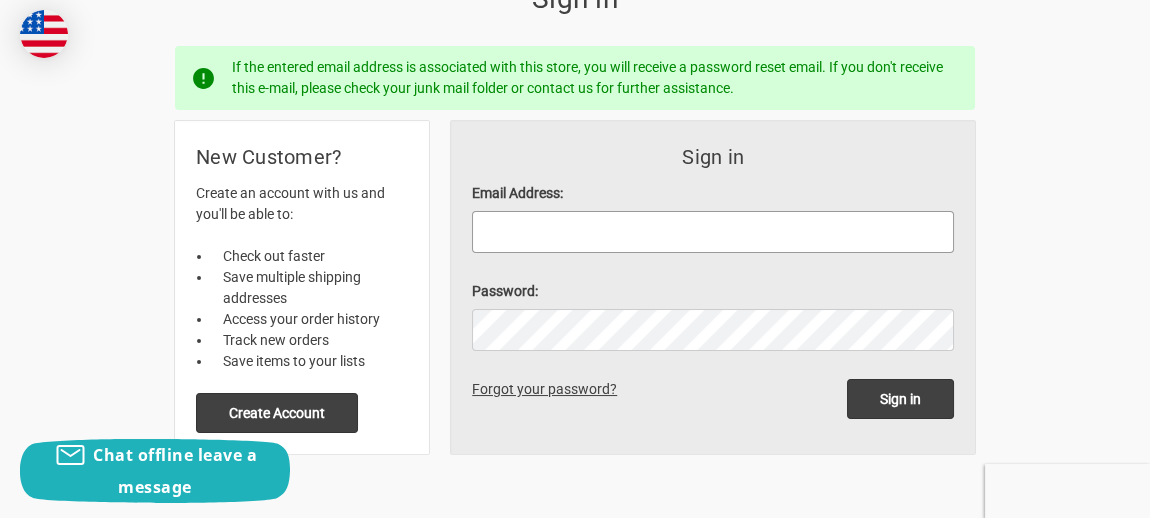click on "Email Address:" at bounding box center [713, 232] 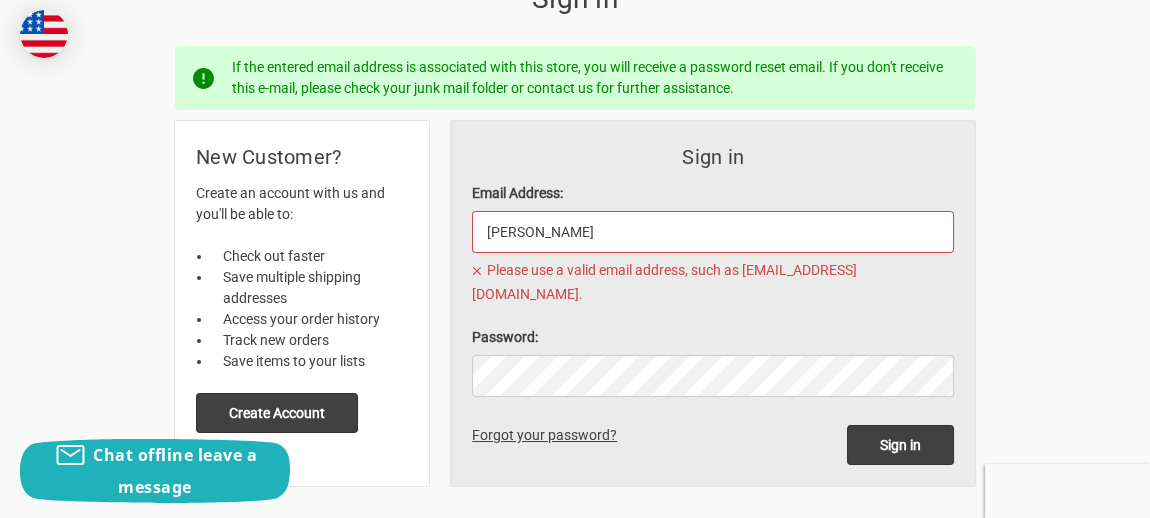 type on "tonya_brigance@autoelect.com" 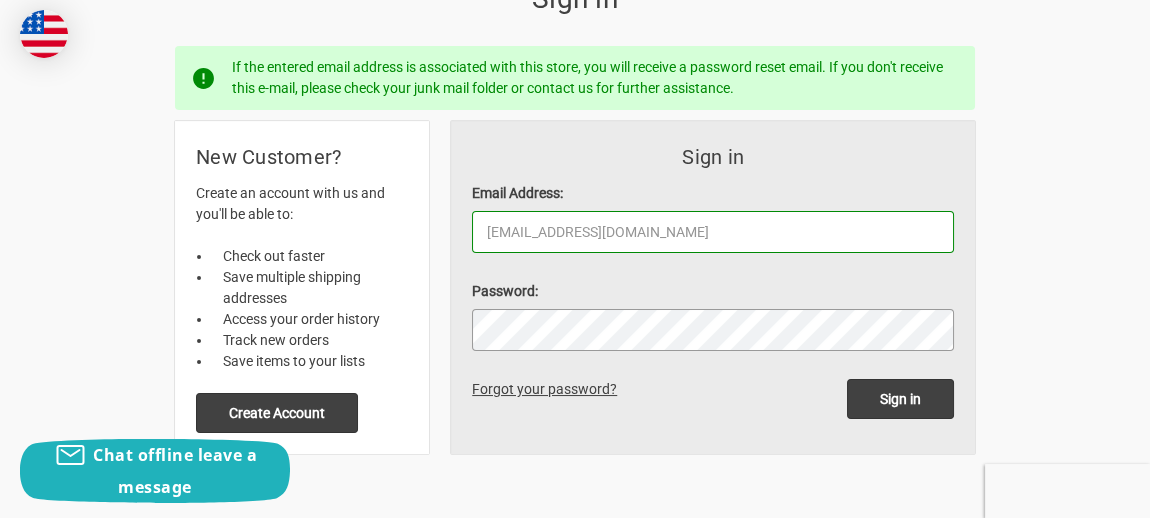 click on "Sign in" at bounding box center (900, 399) 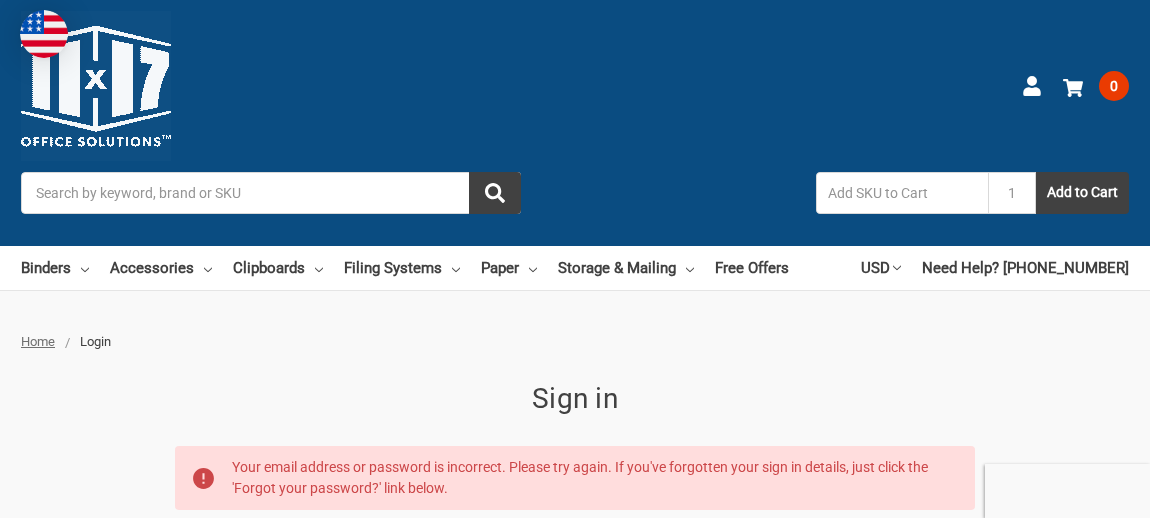 scroll, scrollTop: 0, scrollLeft: 0, axis: both 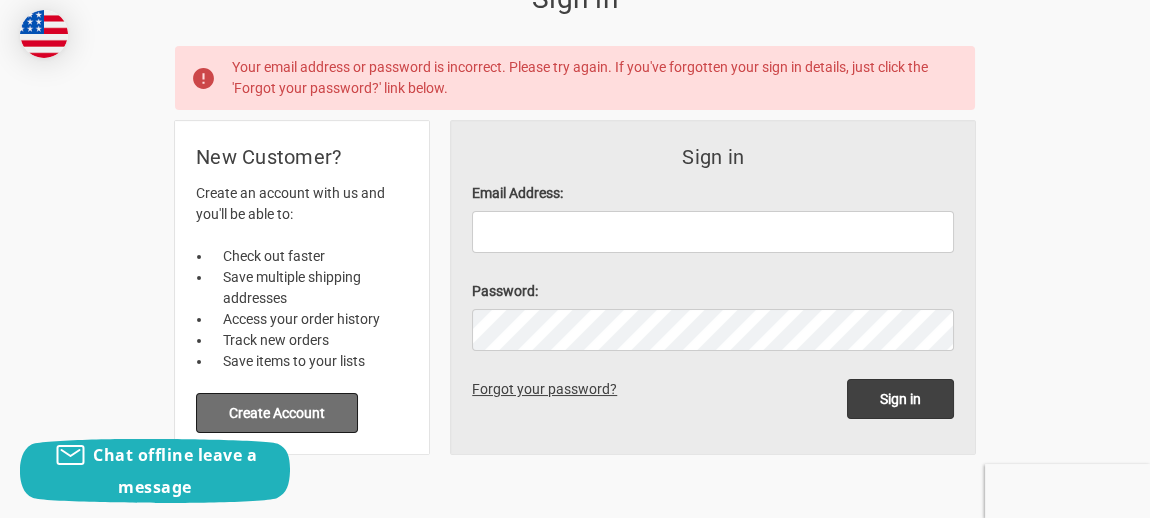 click on "Create Account" at bounding box center [277, 413] 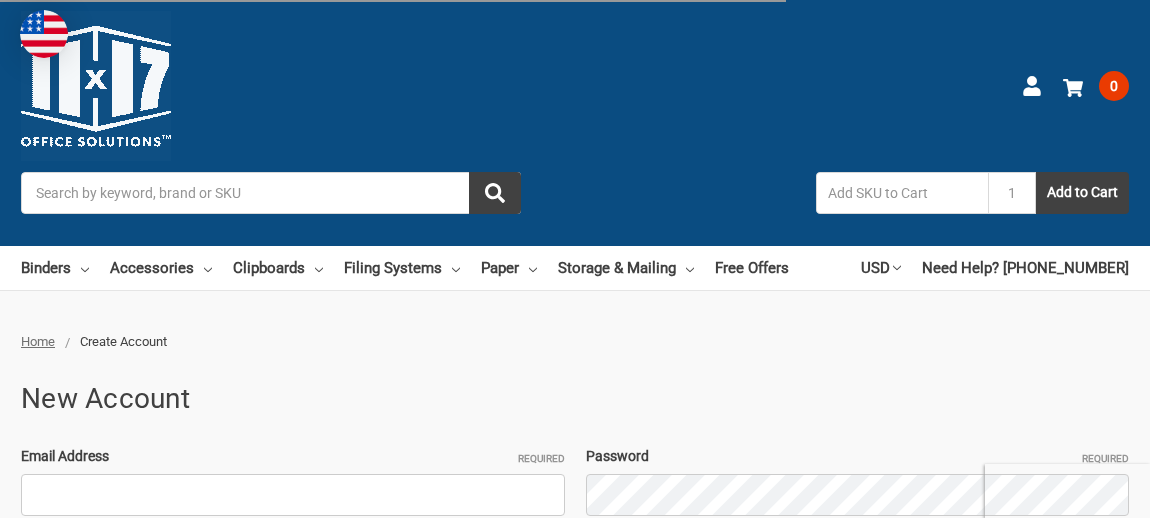 scroll, scrollTop: 0, scrollLeft: 0, axis: both 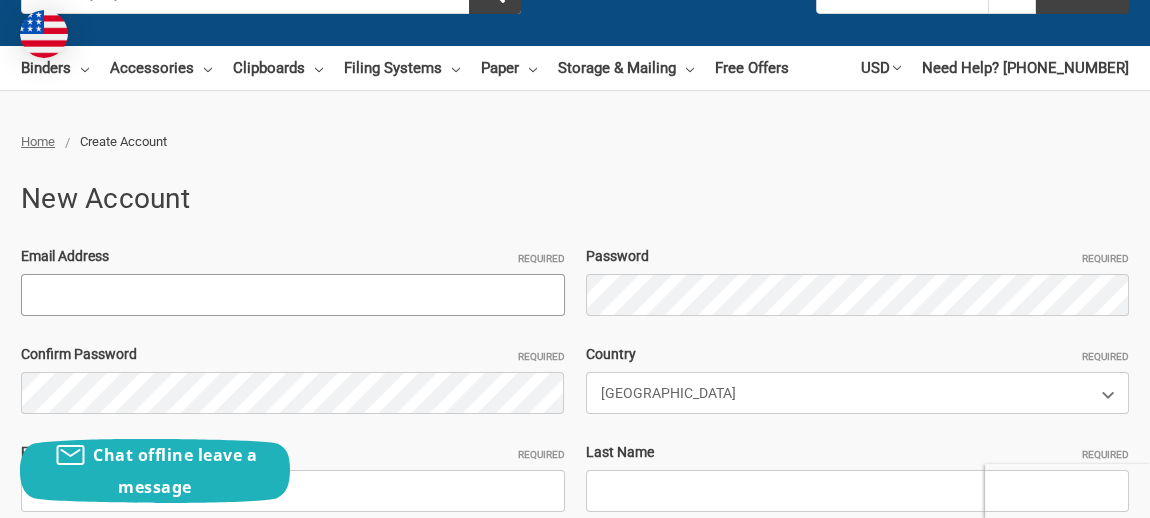 click on "Email Address
Required" at bounding box center [293, 295] 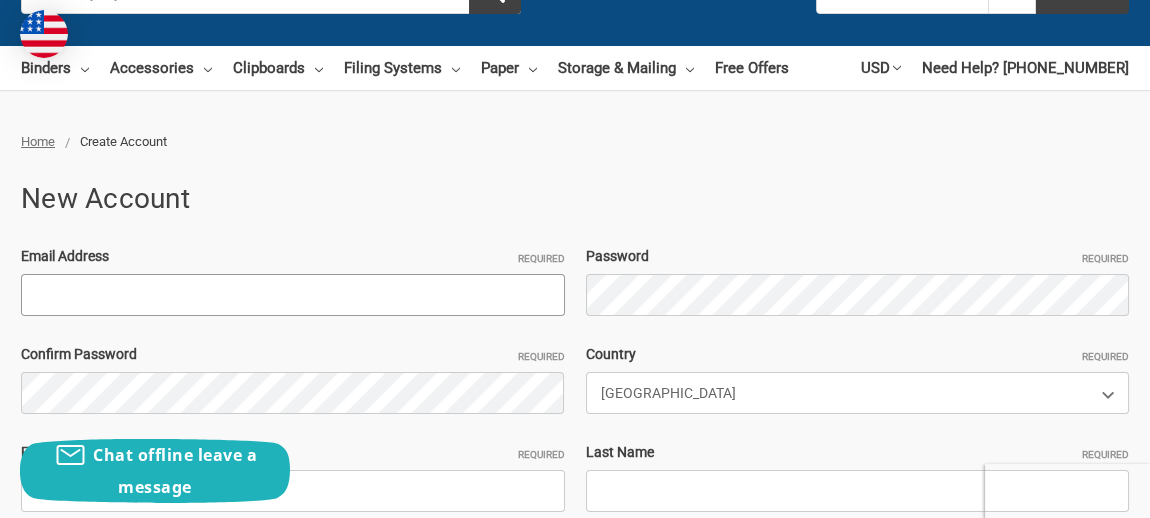type on "t" 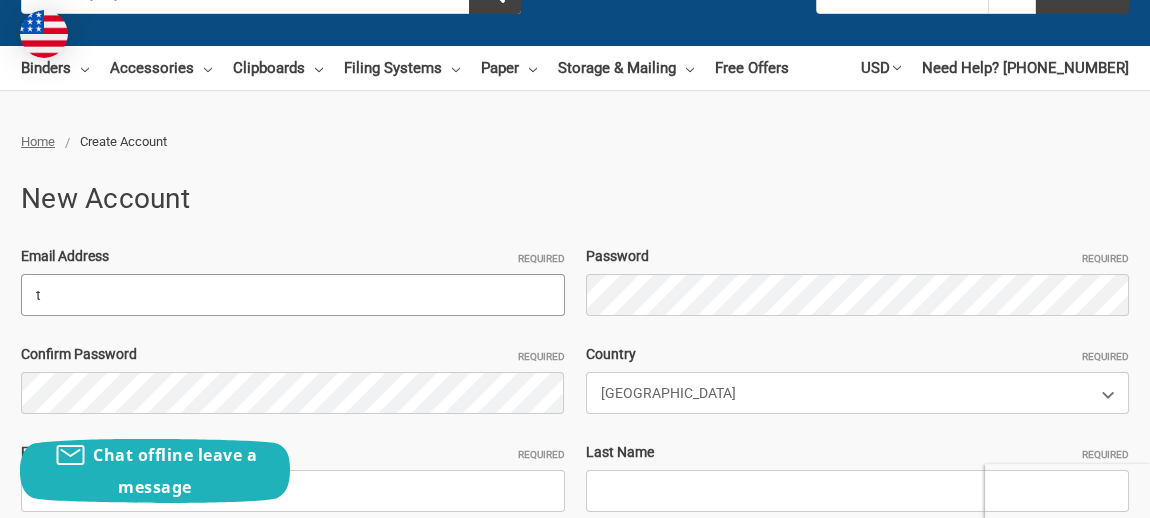 type 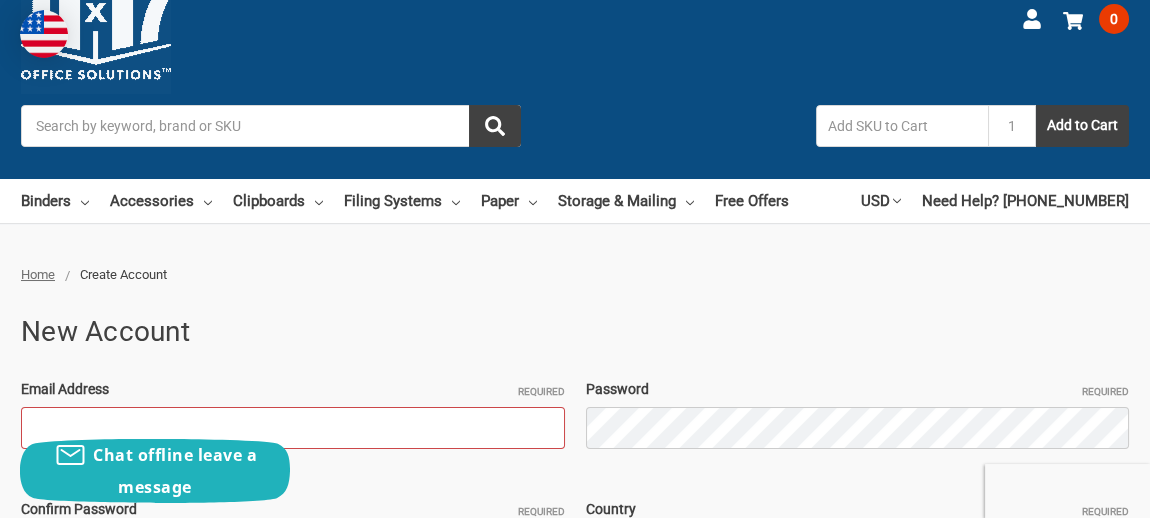 scroll, scrollTop: 0, scrollLeft: 0, axis: both 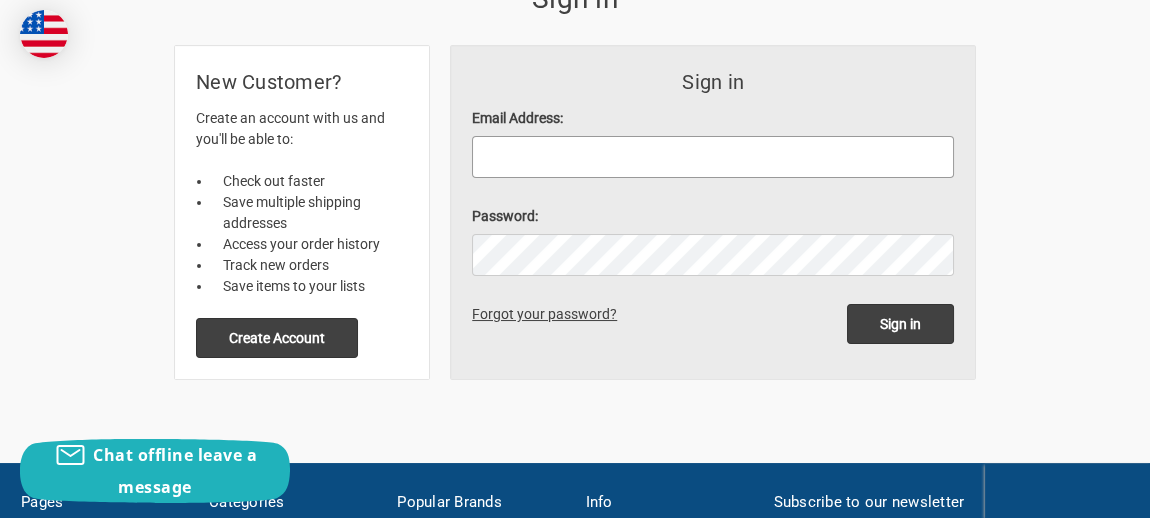 click on "Email Address:" at bounding box center [713, 157] 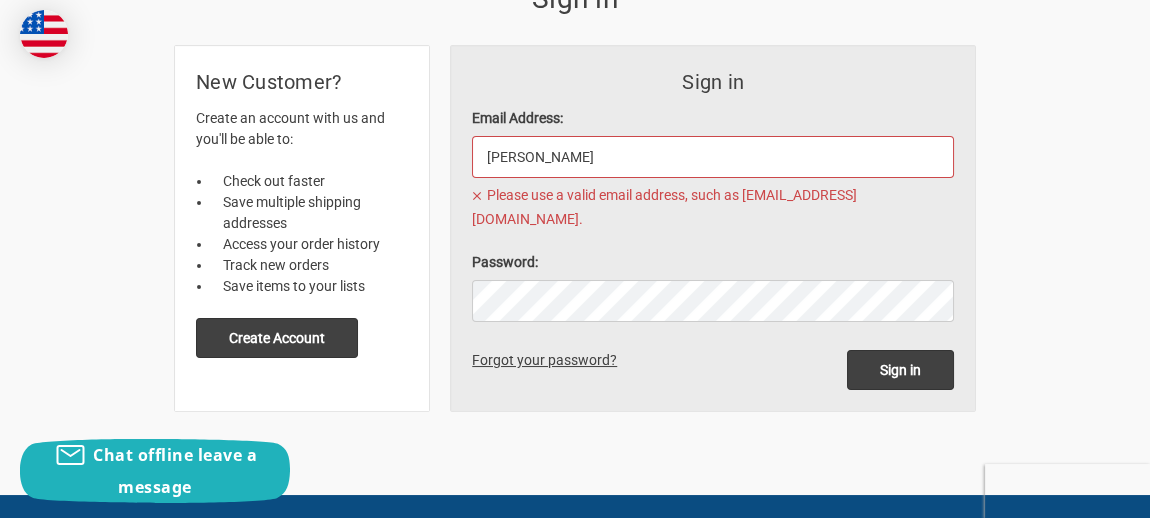 type on "[EMAIL_ADDRESS][DOMAIN_NAME]" 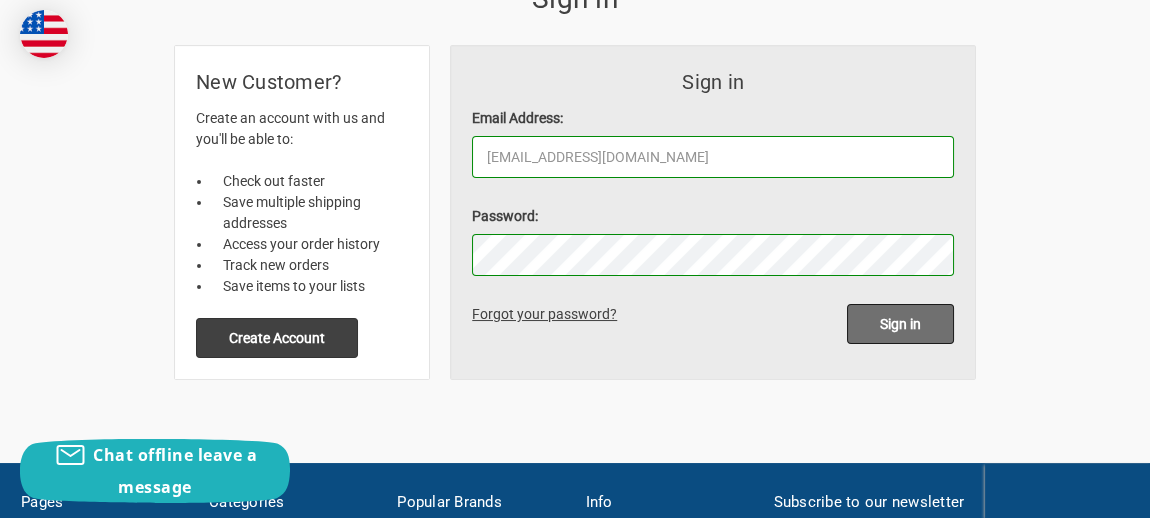 click on "Sign in" at bounding box center (900, 324) 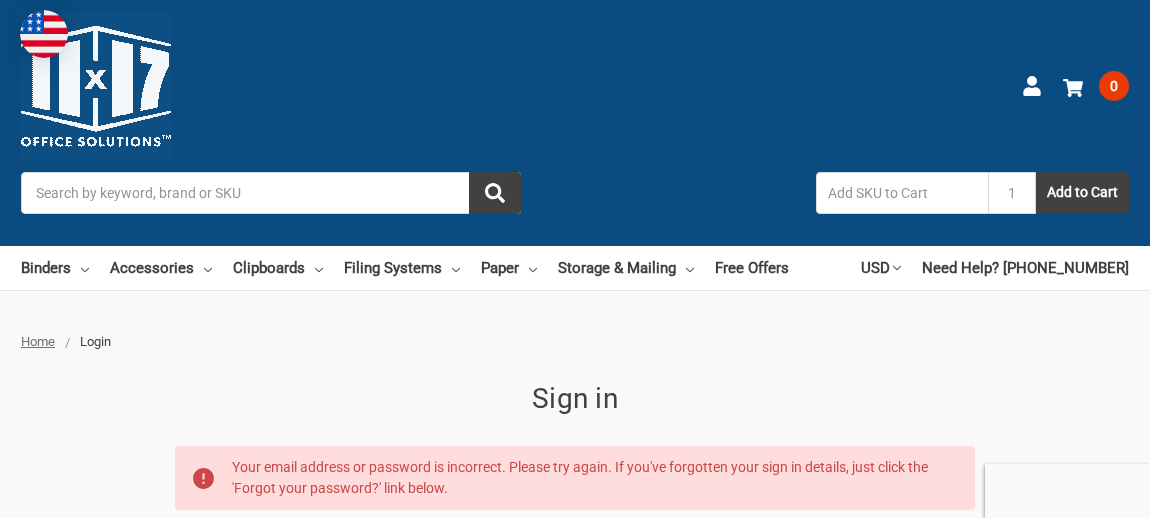 scroll, scrollTop: 0, scrollLeft: 0, axis: both 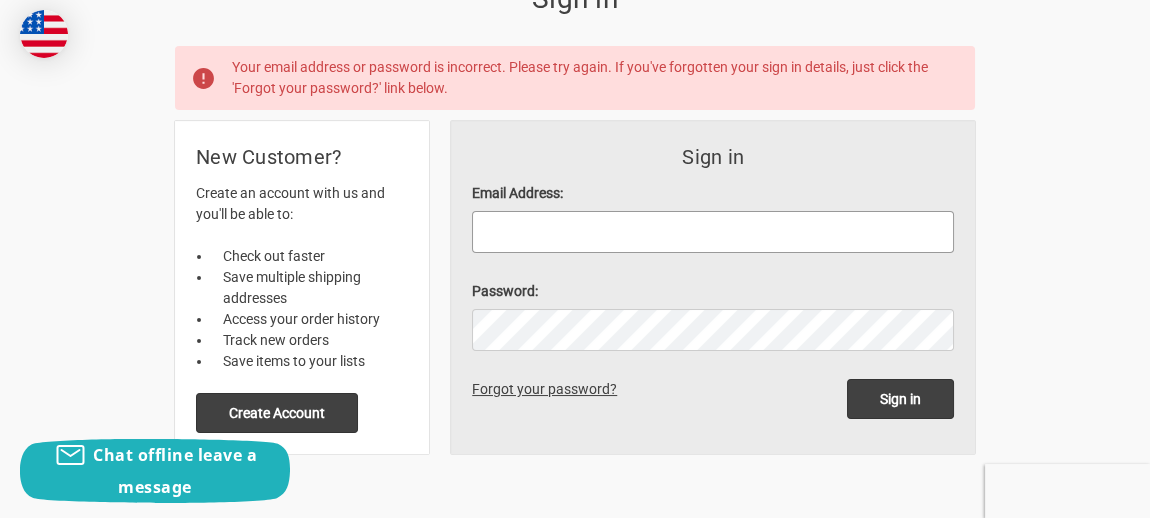 click on "Email Address:" at bounding box center [713, 232] 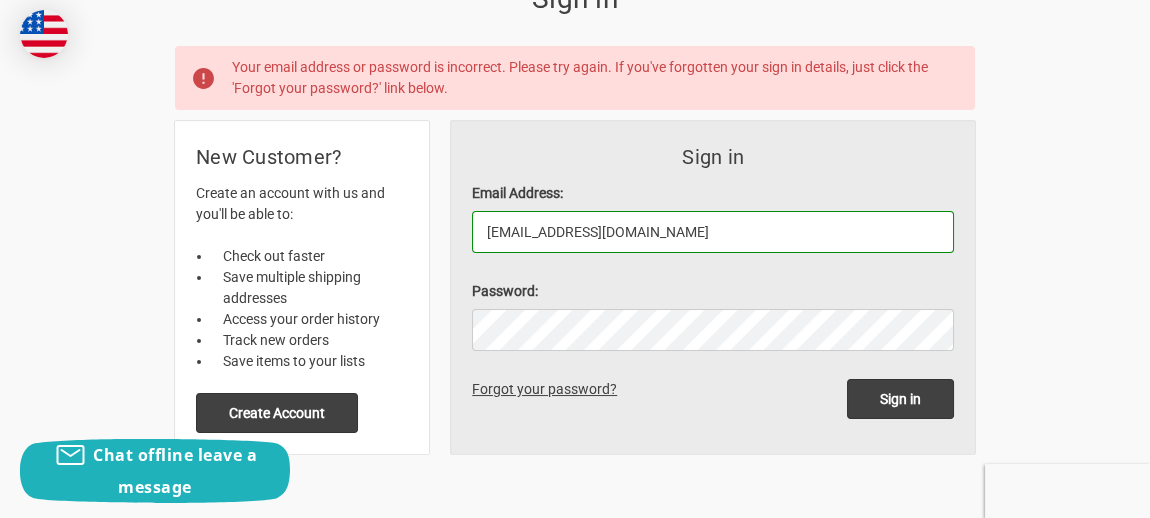 type on "[EMAIL_ADDRESS][DOMAIN_NAME]" 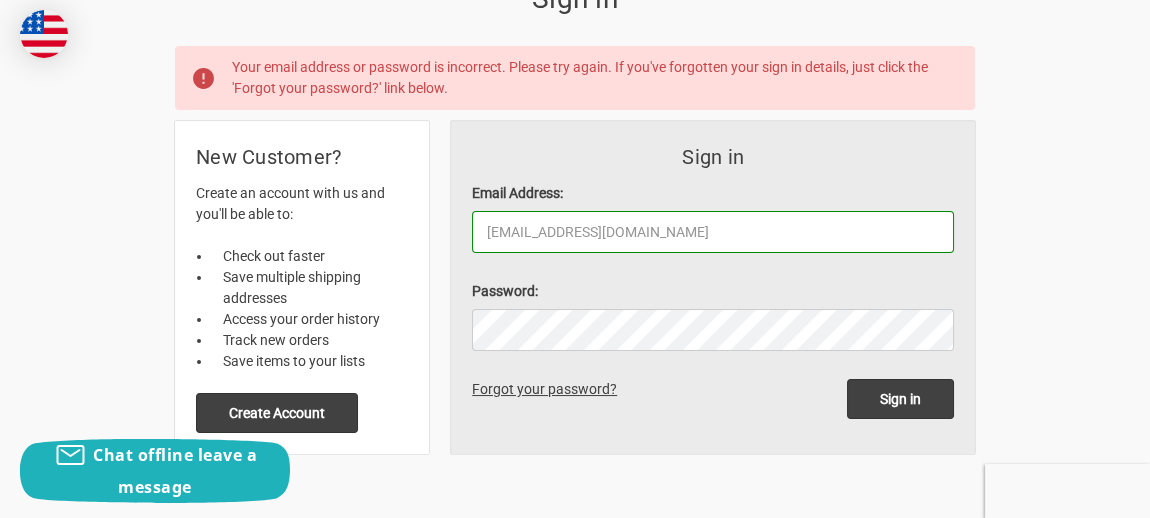 click on "Home
Login
Sign in
Your email address or password is incorrect. Please try again. If you've forgotten your sign in details, just click the 'Forgot your password?' link below.
Sign in
Email Address:
tonyab@autoelect.com
Please use a valid email address, such as user@example.com.
Password:
Sign in
Forgot your password?
New Customer?
Create an account with us and you'll be able to:" at bounding box center [575, 193] 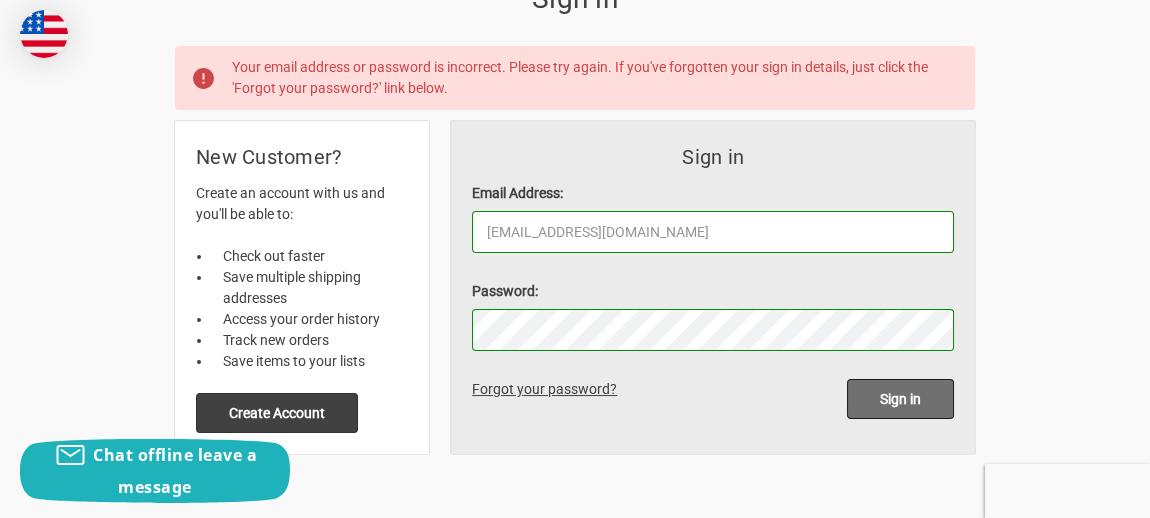 click on "Sign in" at bounding box center [900, 399] 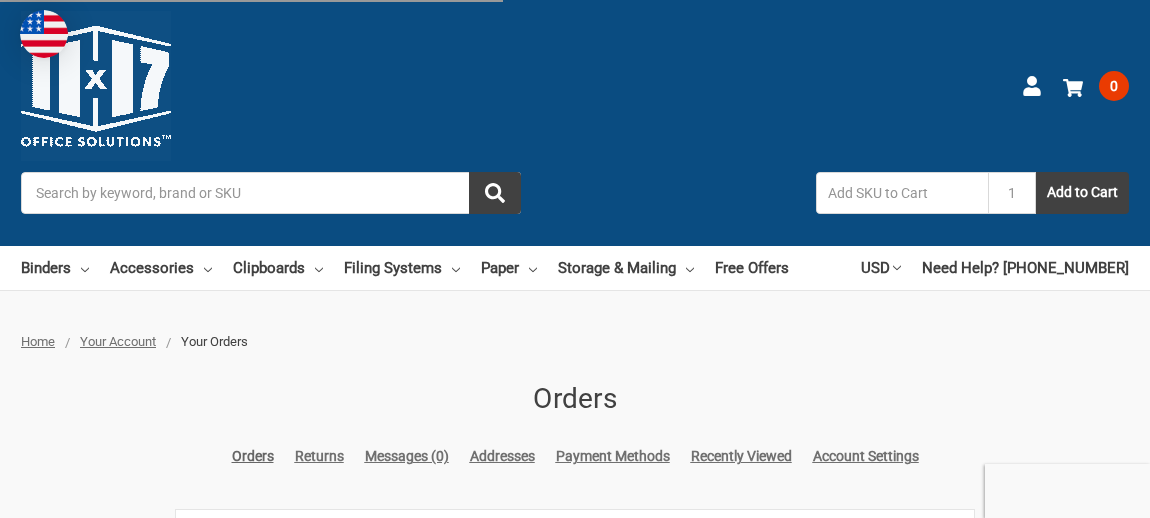 scroll, scrollTop: 0, scrollLeft: 0, axis: both 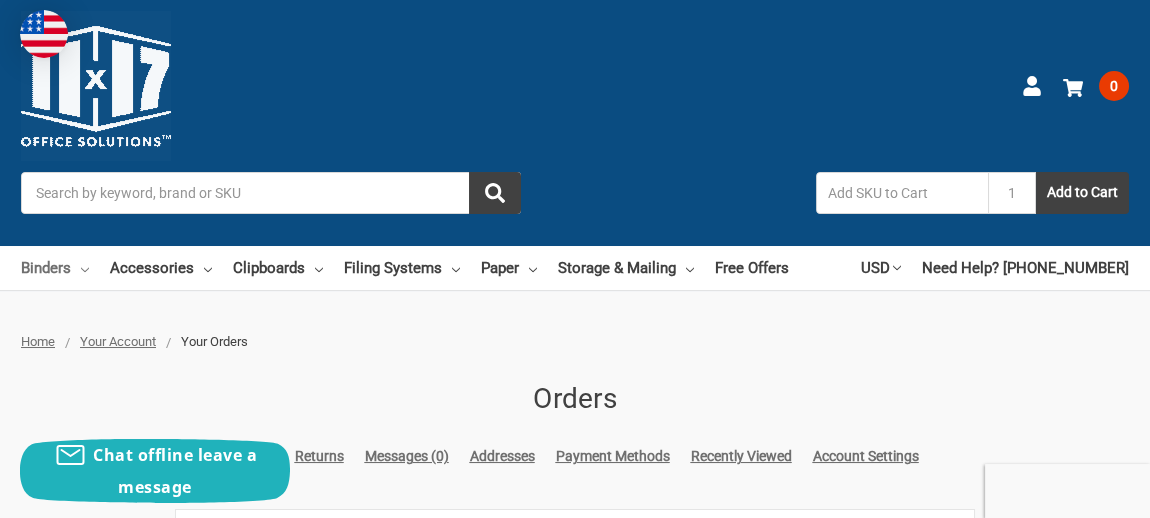 click on "Binders" at bounding box center (55, 268) 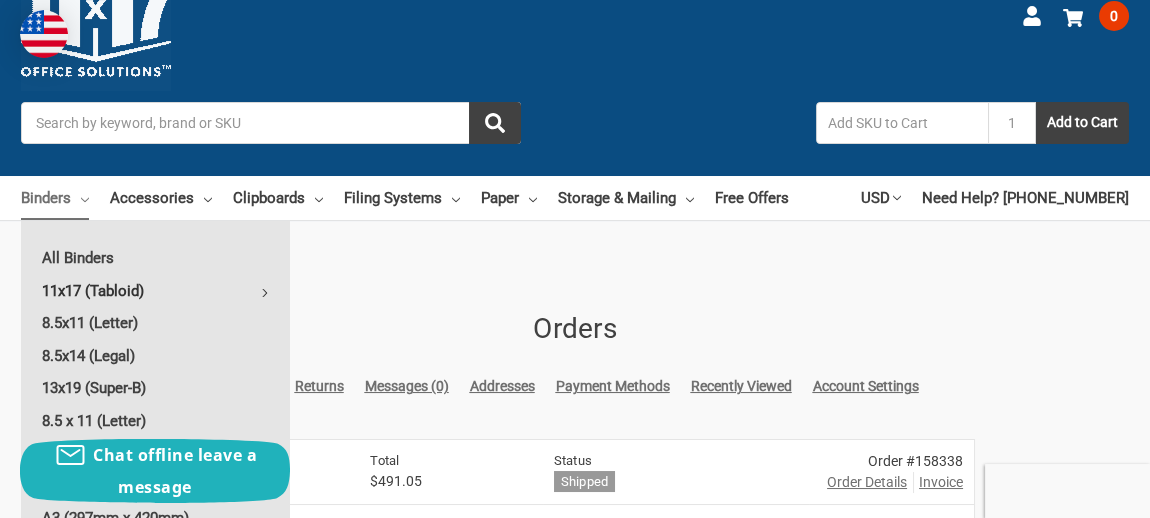 scroll, scrollTop: 100, scrollLeft: 0, axis: vertical 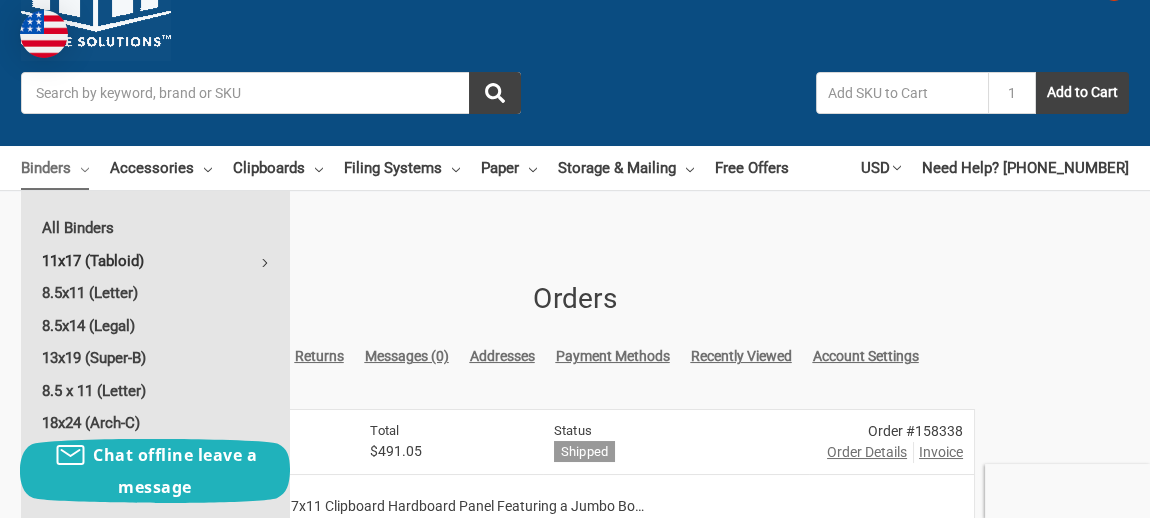 click on "11x17 (Tabloid)" at bounding box center (155, 261) 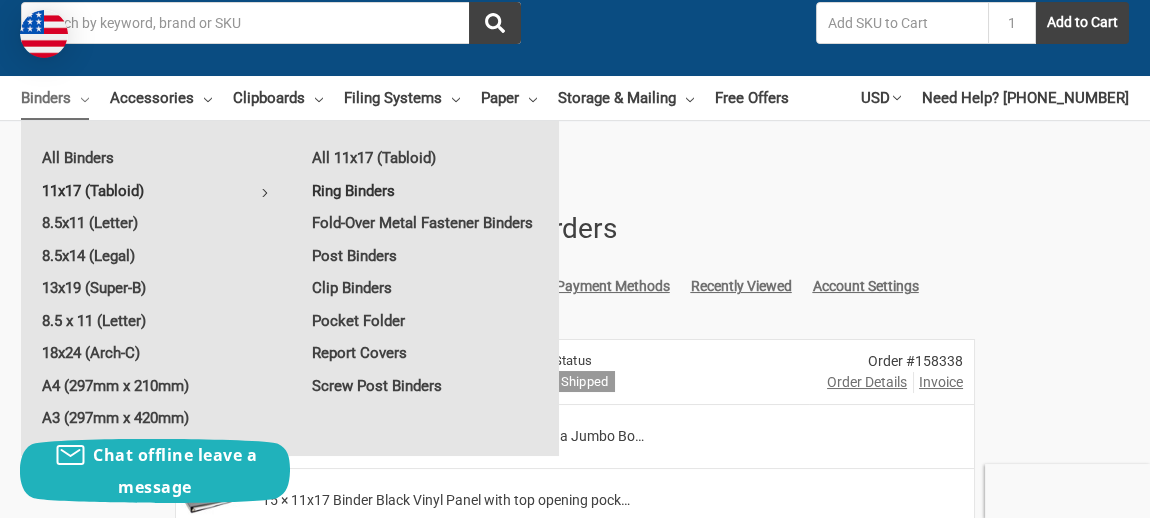 scroll, scrollTop: 200, scrollLeft: 0, axis: vertical 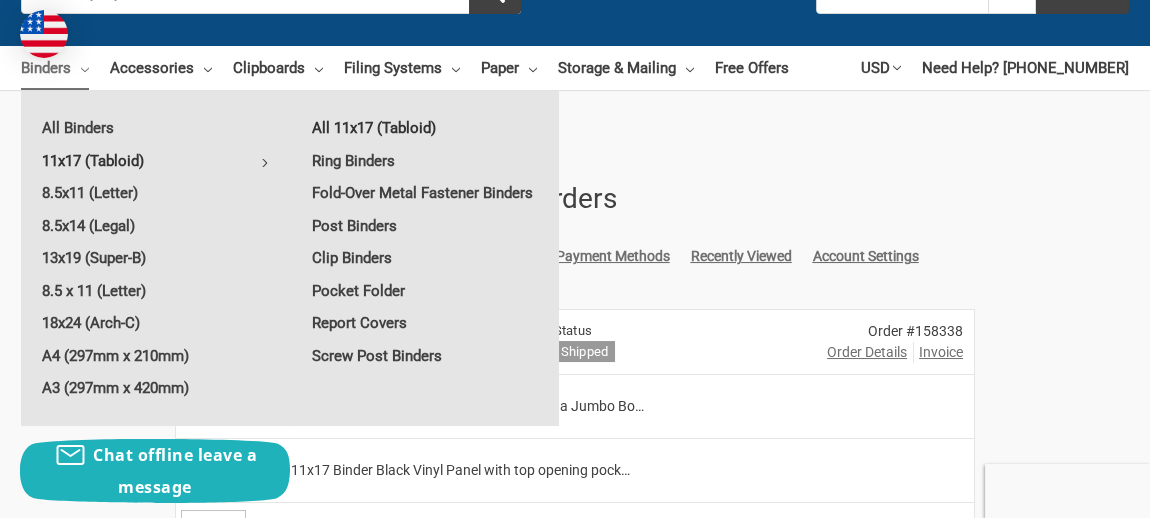 click on "All 11x17 (Tabloid)" at bounding box center [425, 128] 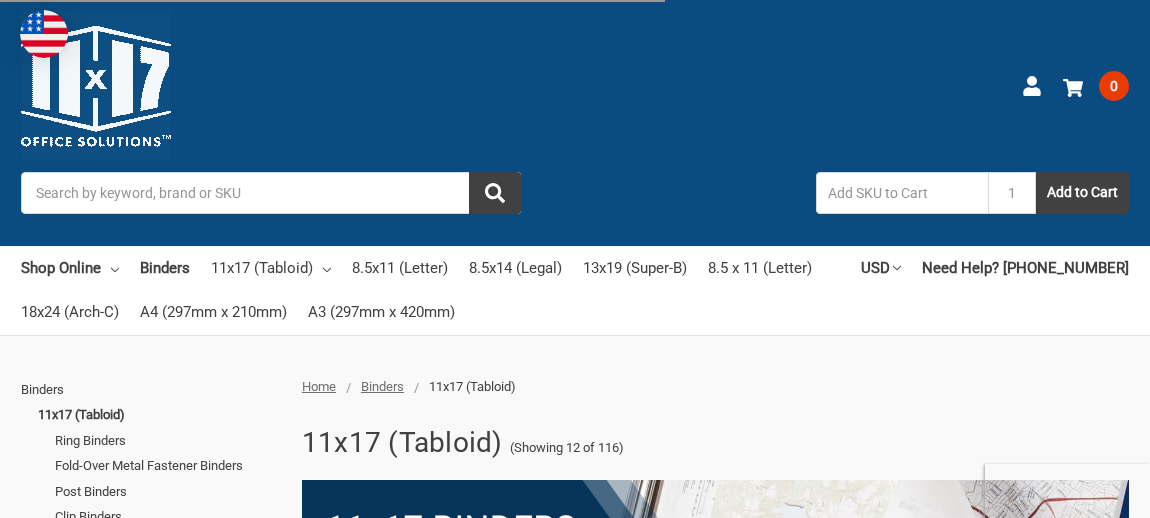 scroll, scrollTop: 200, scrollLeft: 0, axis: vertical 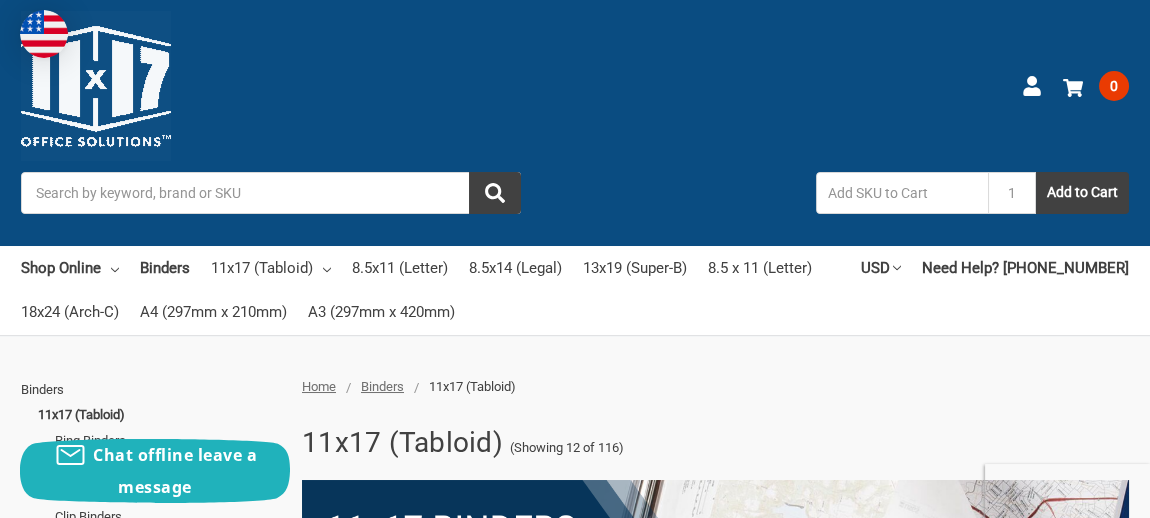 click on "Search" at bounding box center [271, 193] 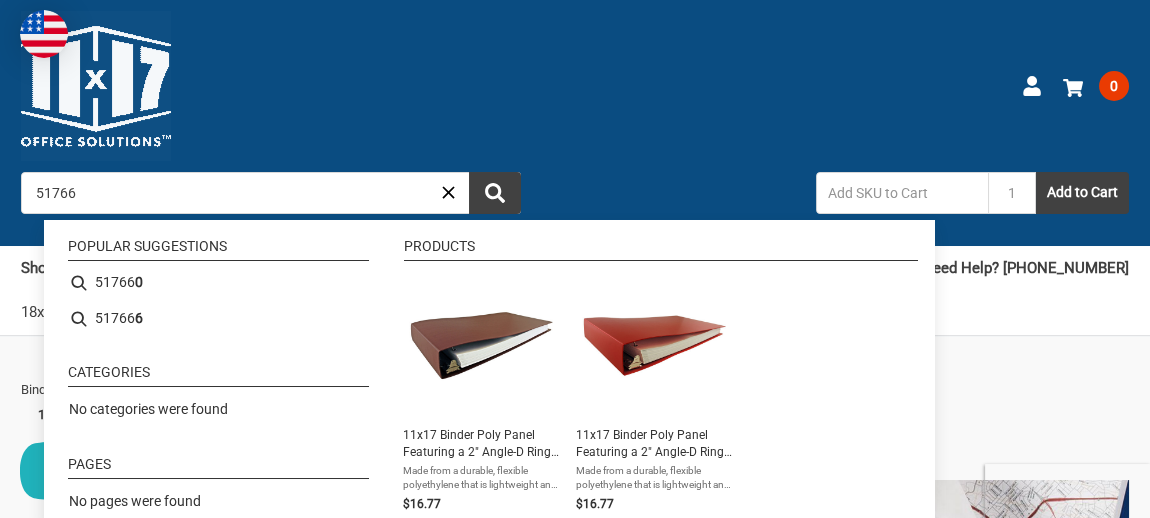 type on "517660" 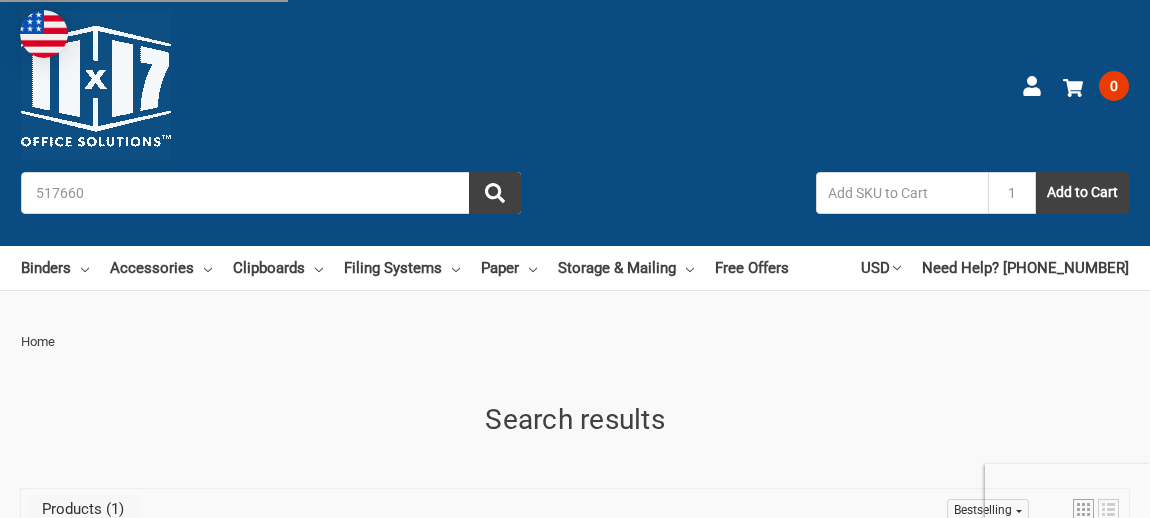 scroll, scrollTop: 0, scrollLeft: 0, axis: both 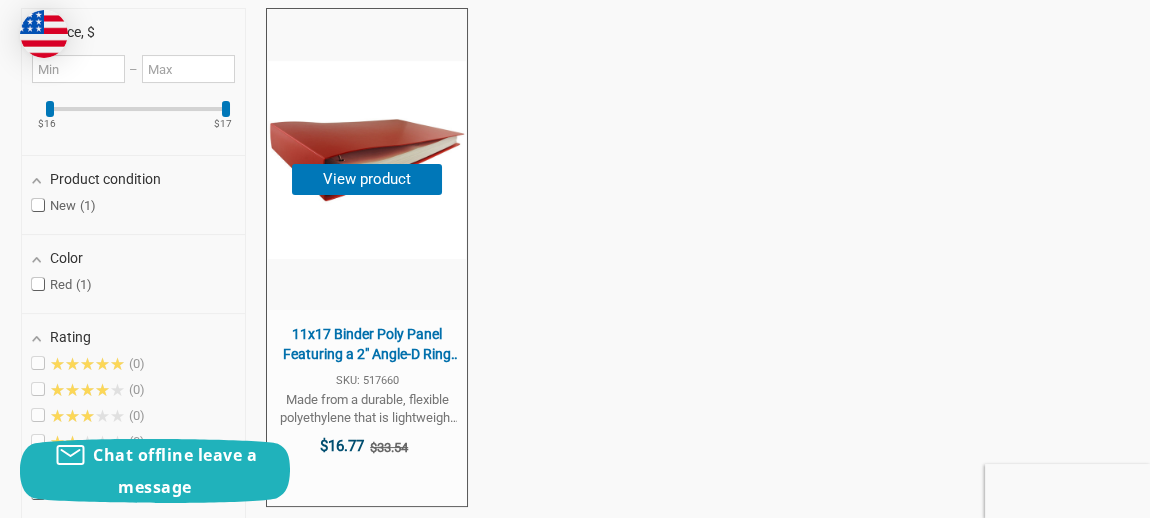 click on "11x17 Binder Poly Panel Featuring a 2" Angle-D Ring Red" at bounding box center [367, 344] 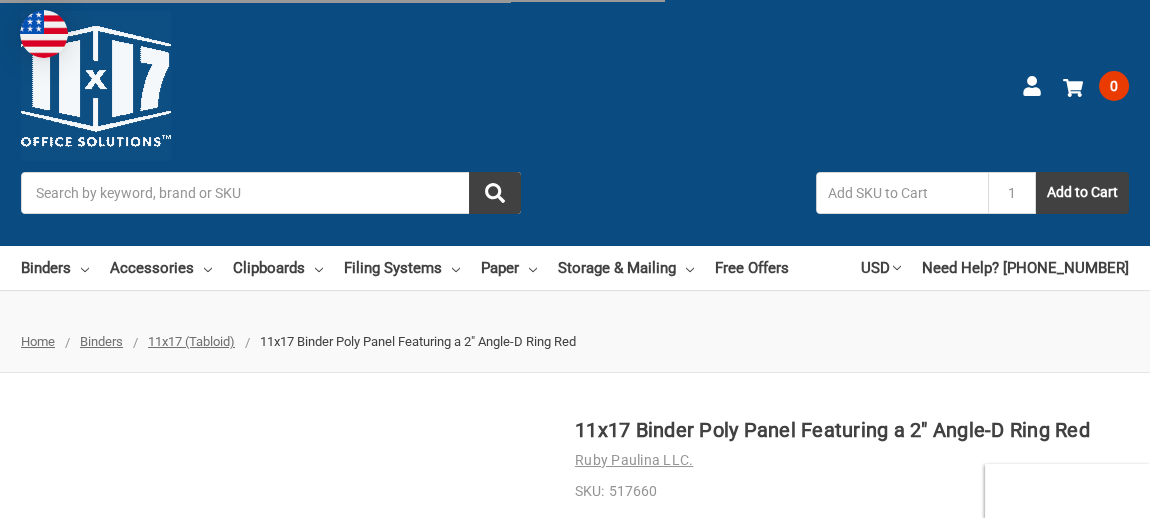 scroll, scrollTop: 188, scrollLeft: 0, axis: vertical 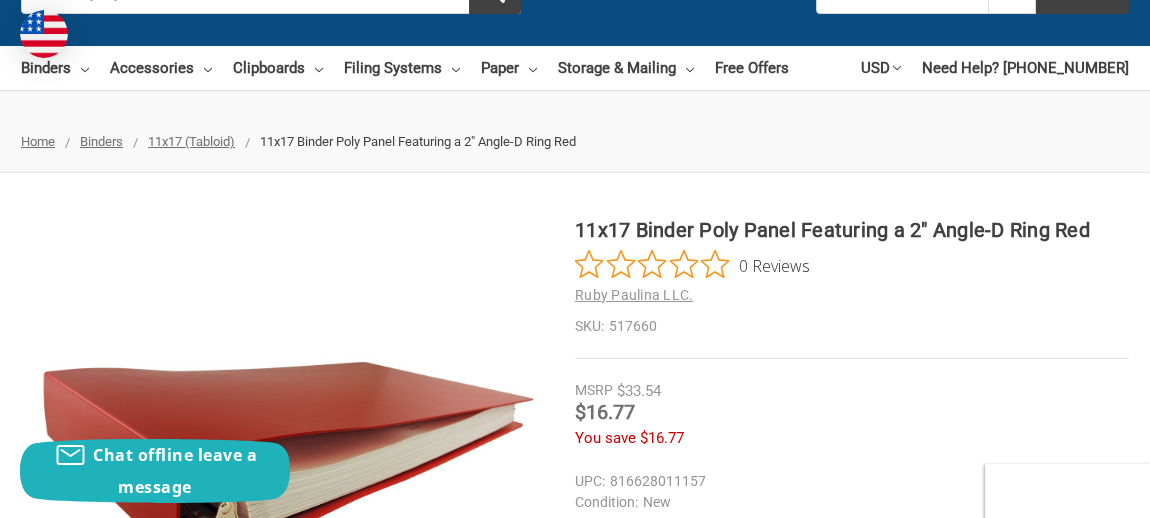 click on "11x17 (Tabloid)" at bounding box center (191, 141) 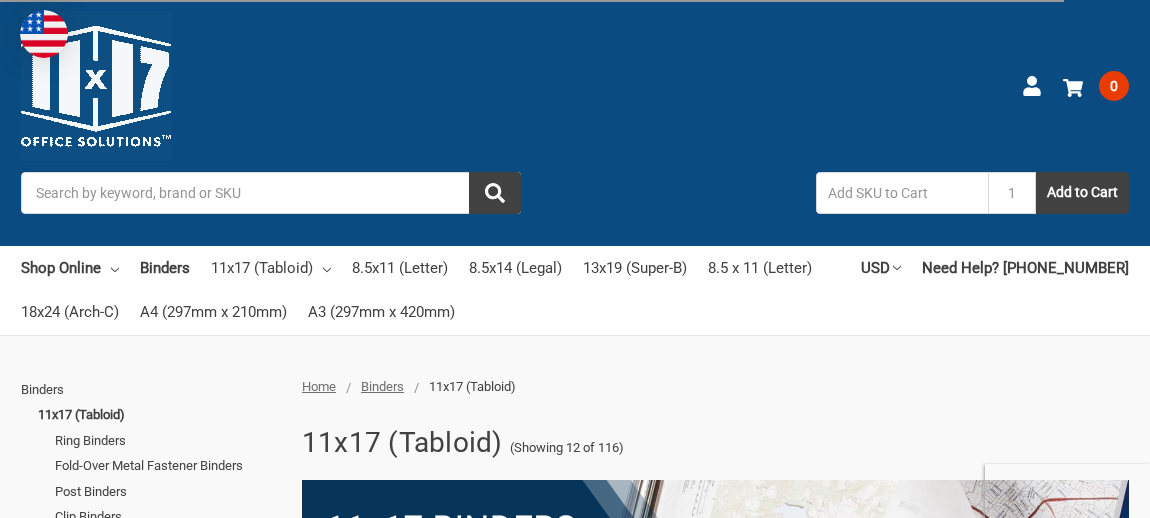 scroll, scrollTop: 200, scrollLeft: 0, axis: vertical 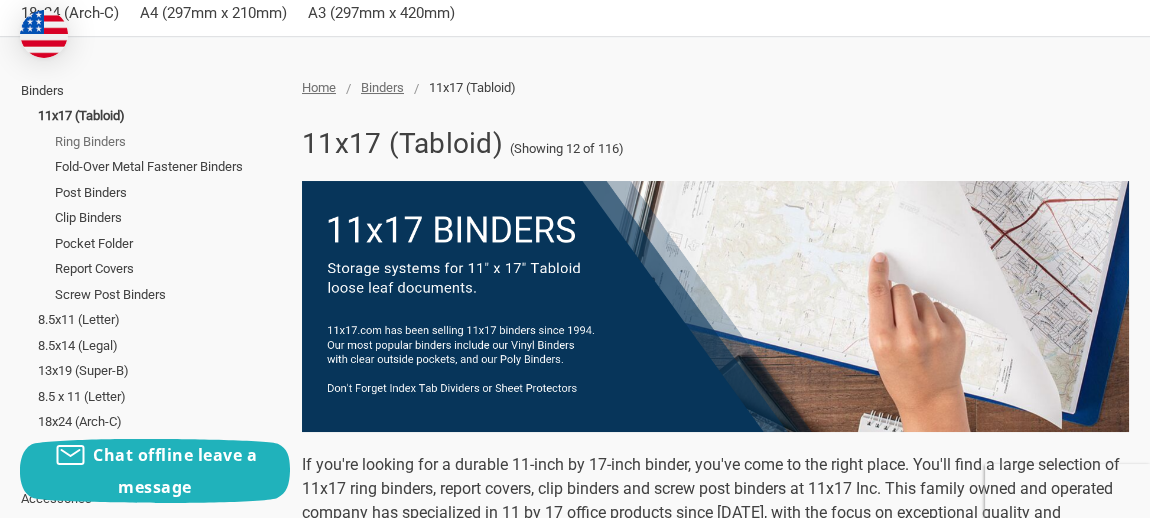 click on "Ring Binders" at bounding box center [167, 142] 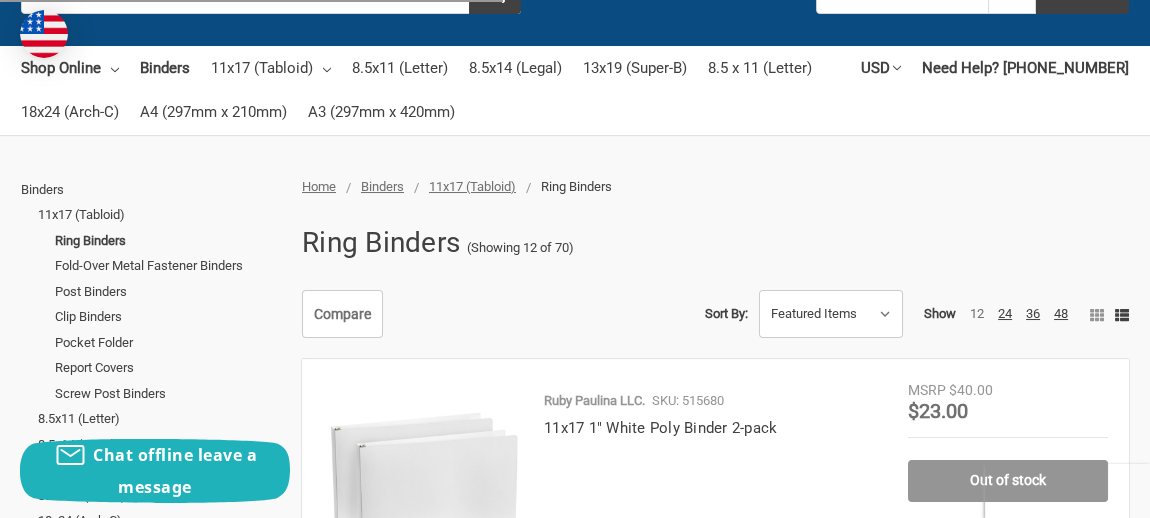 scroll, scrollTop: 0, scrollLeft: 0, axis: both 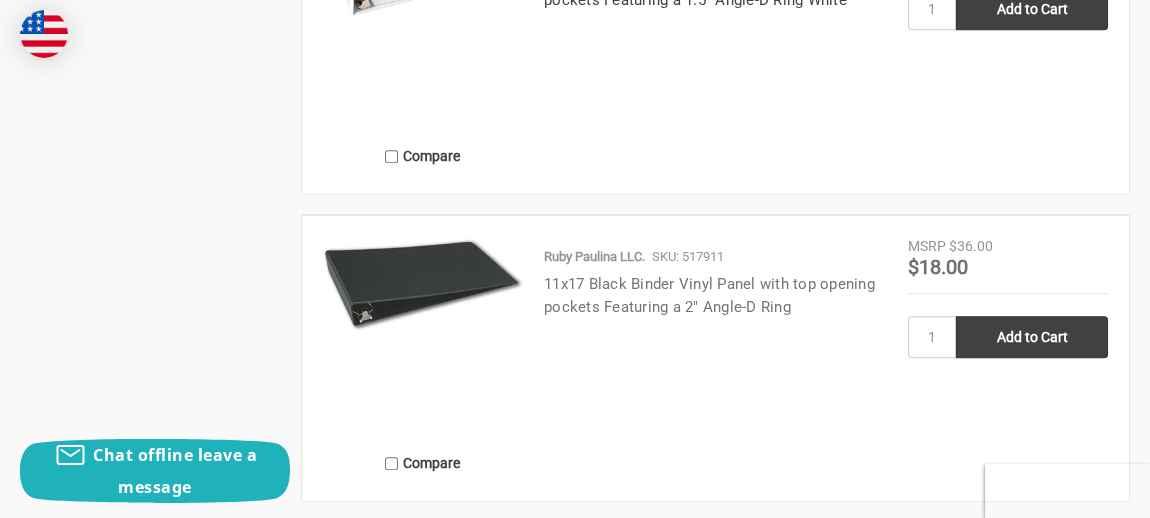 click on "11x17 Black Binder Vinyl Panel with top opening pockets Featuring a 2" Angle-D Ring" at bounding box center [709, 295] 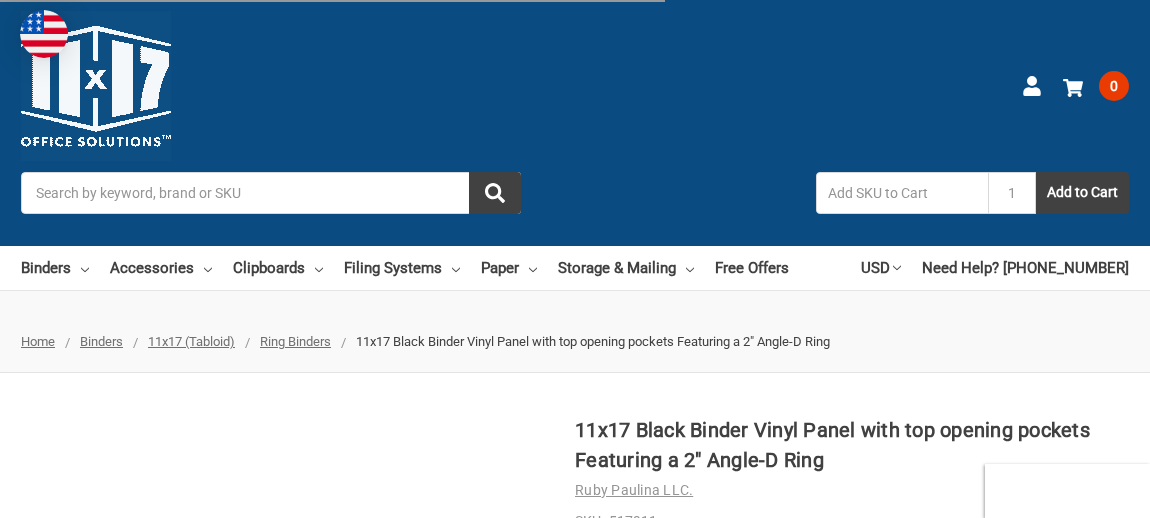 scroll, scrollTop: 0, scrollLeft: 0, axis: both 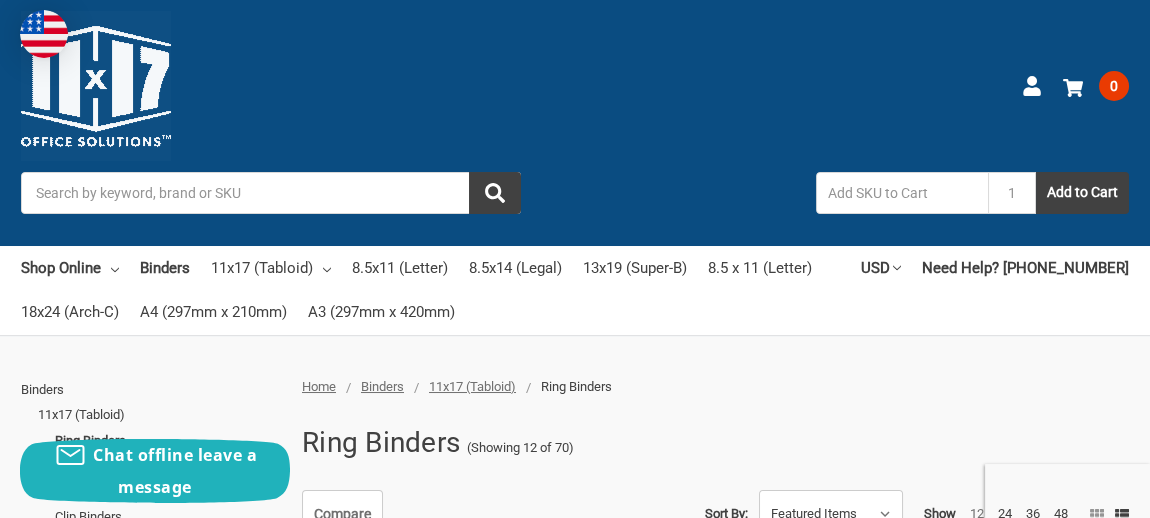 click on "Search" at bounding box center (271, 193) 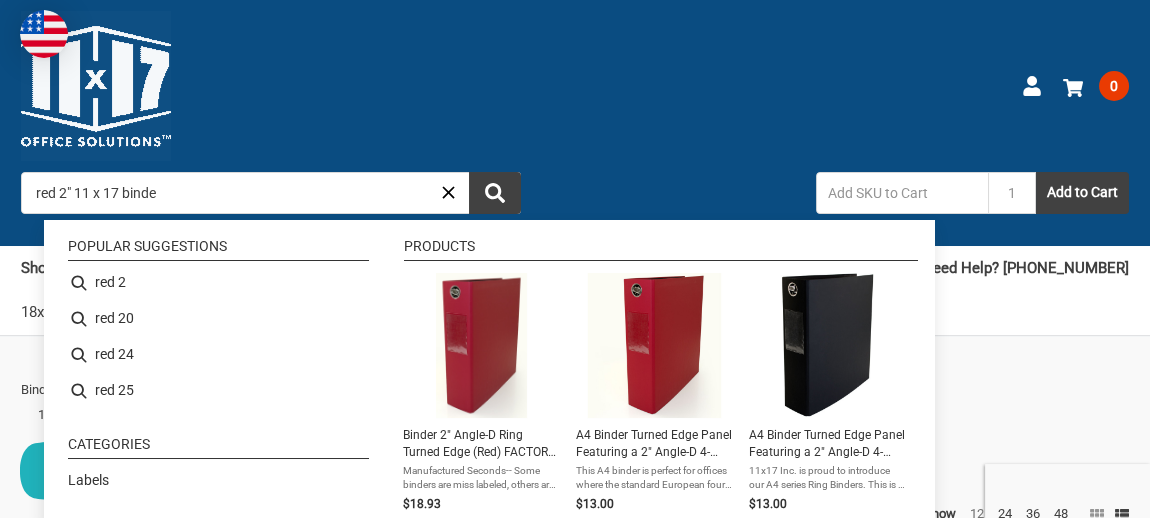 type on "red 2" 11 x 17 binder" 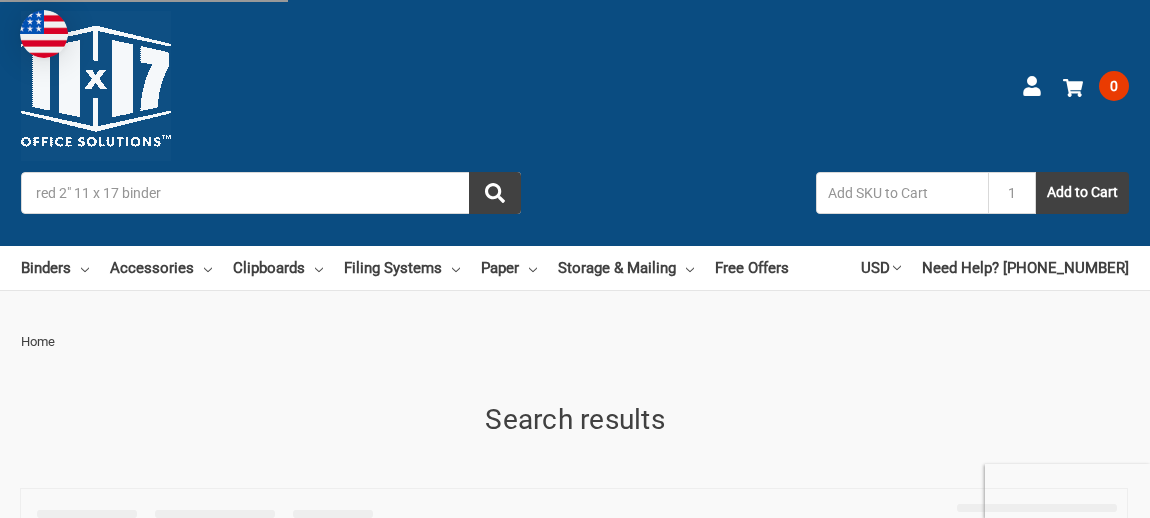 scroll, scrollTop: 0, scrollLeft: 0, axis: both 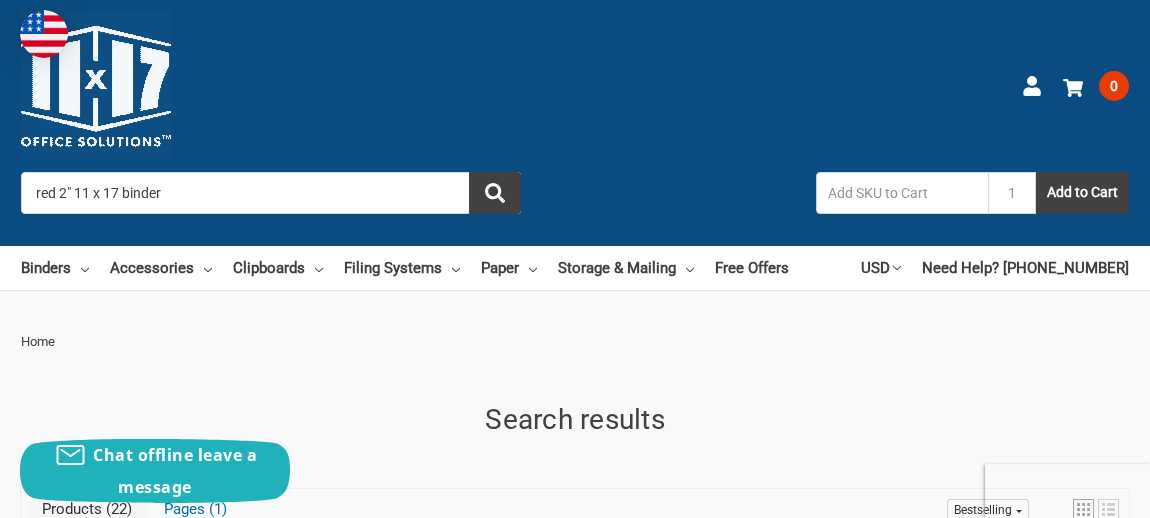 click on "red 2" 11 x 17 binder" at bounding box center (271, 193) 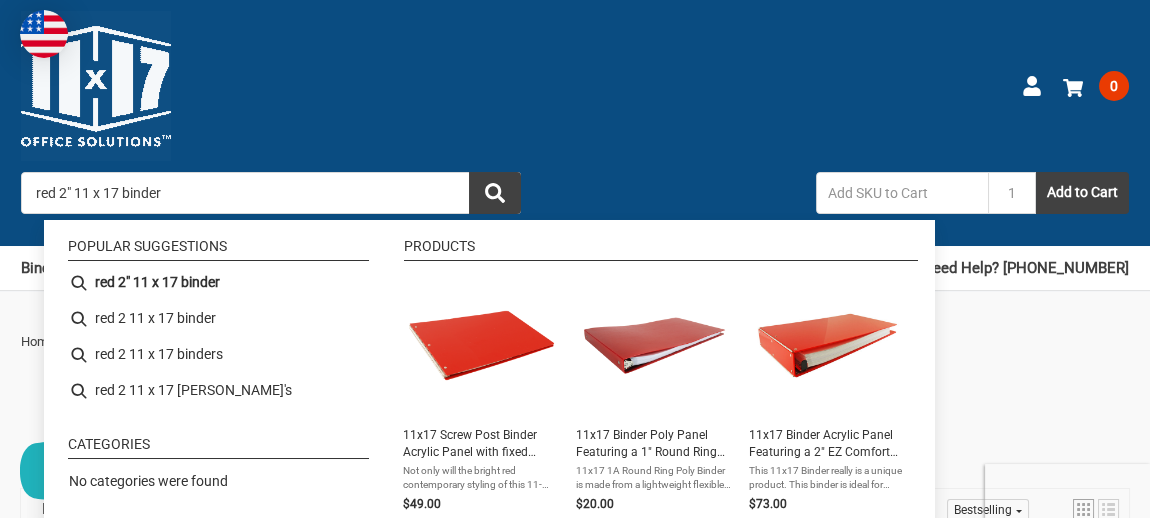 drag, startPoint x: 188, startPoint y: 188, endPoint x: -601, endPoint y: 207, distance: 789.22876 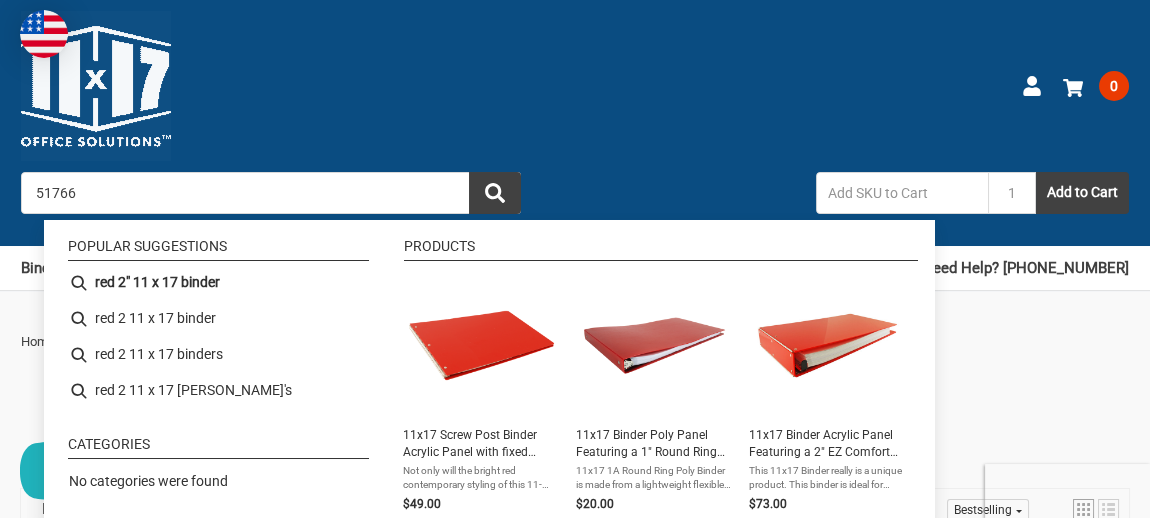 type on "517660" 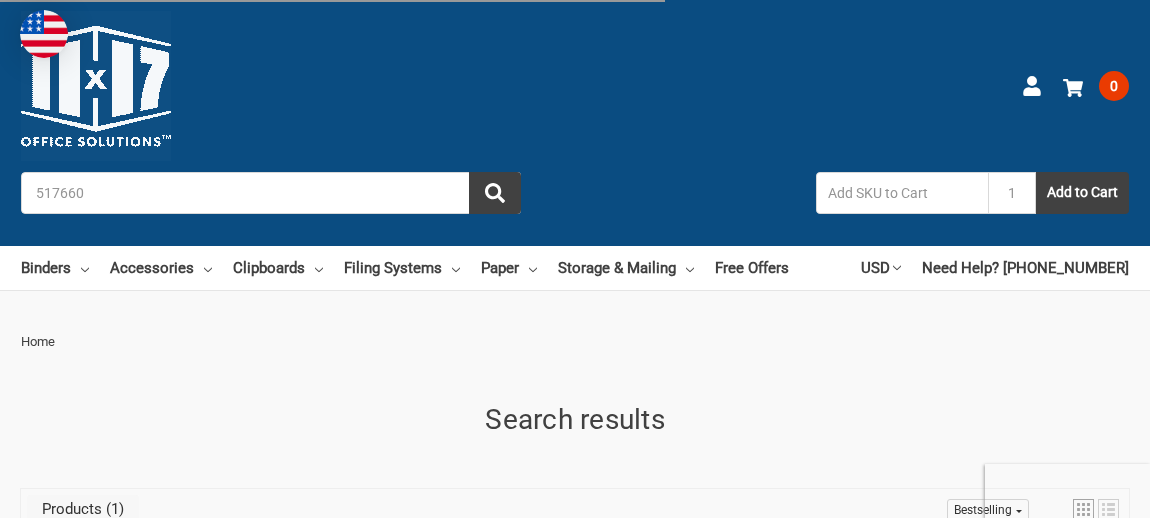 scroll, scrollTop: 0, scrollLeft: 0, axis: both 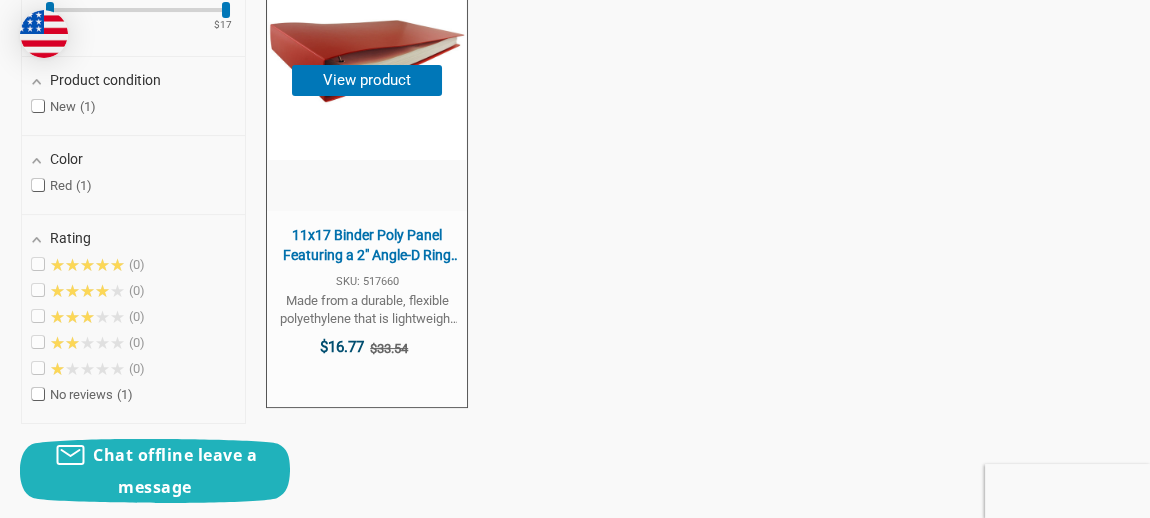 click on "11x17 Binder Poly Panel Featuring a 2" Angle-D Ring Red" at bounding box center (367, 245) 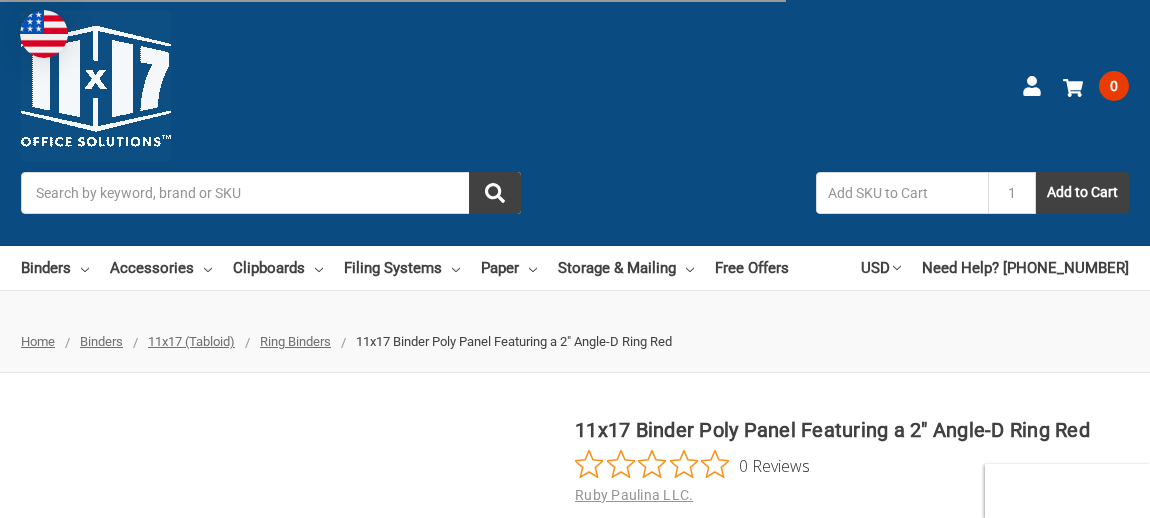scroll, scrollTop: 299, scrollLeft: 0, axis: vertical 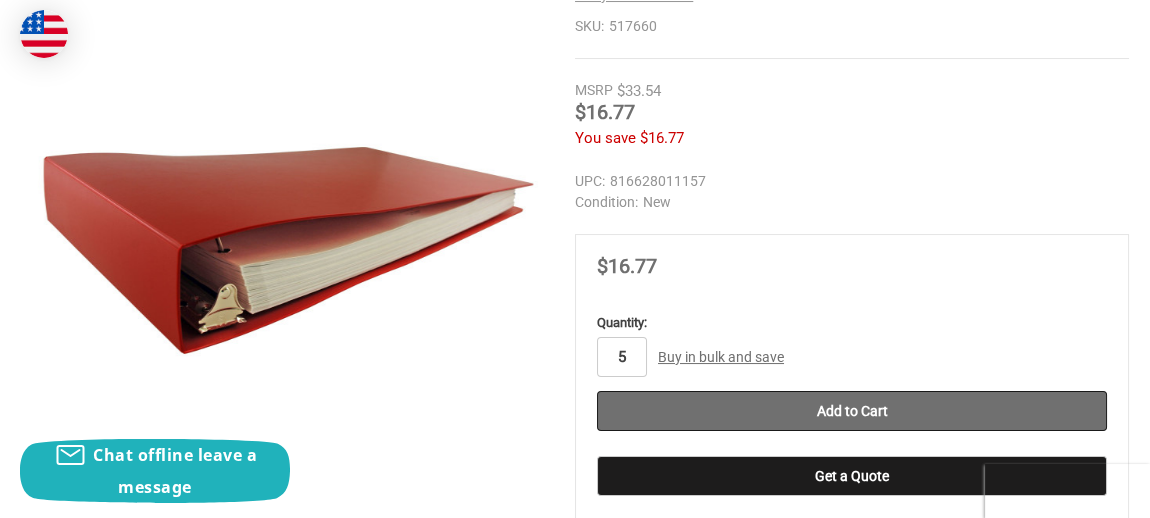 type on "5" 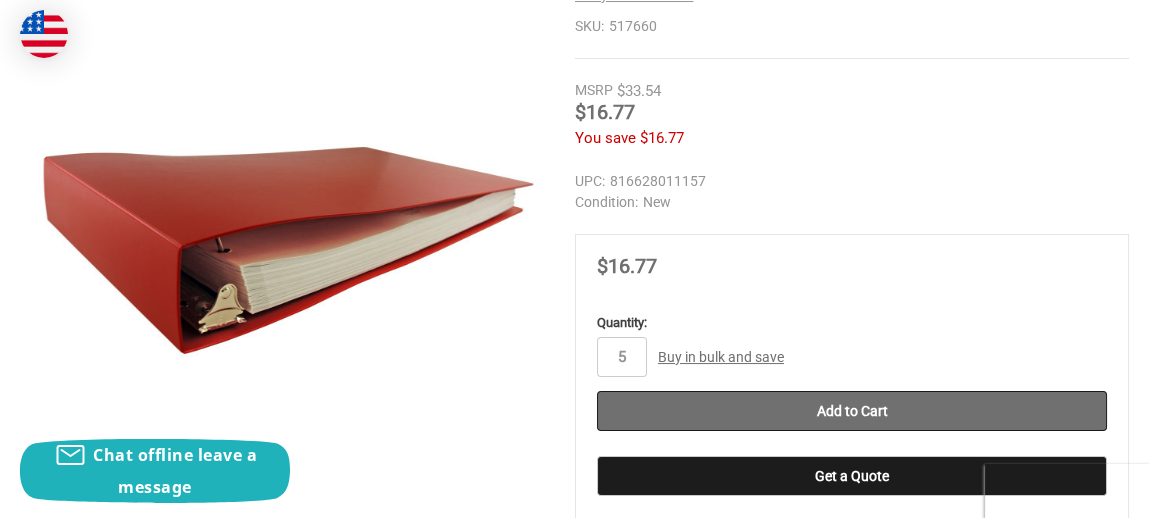 click on "Add to Cart" at bounding box center (852, 411) 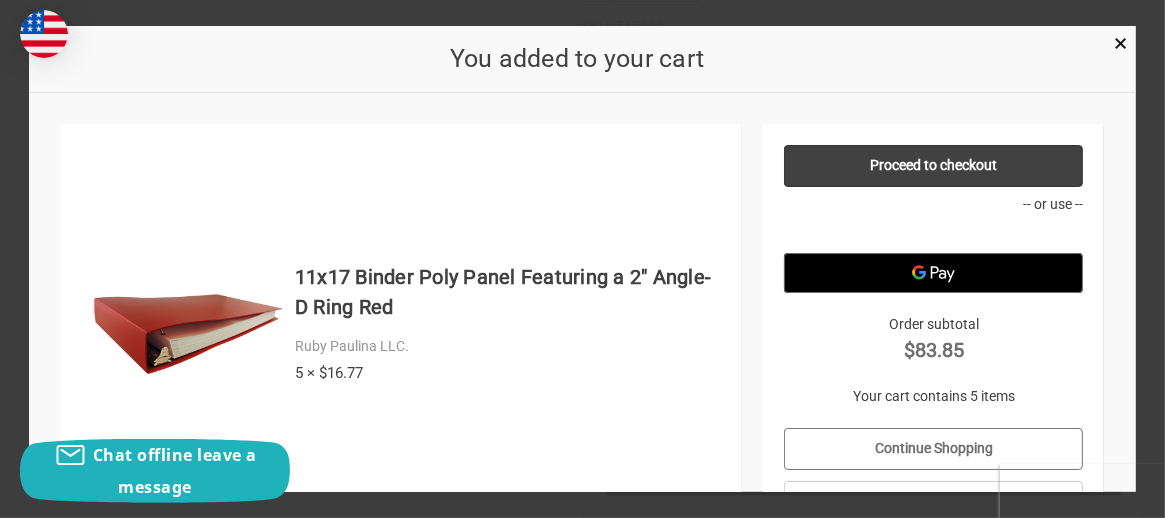 click on "Proceed to checkout
-- or use --
-- or use --
Order subtotal
$83.85
Your cart contains 5 items
Continue Shopping
View or edit your cart" at bounding box center [933, 334] 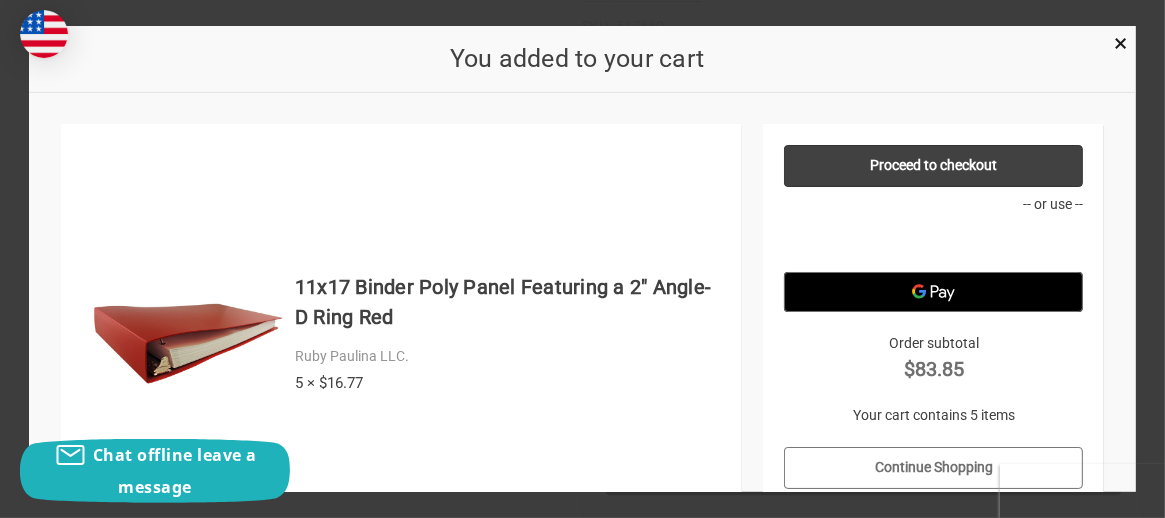 click on "Continue Shopping" at bounding box center (933, 468) 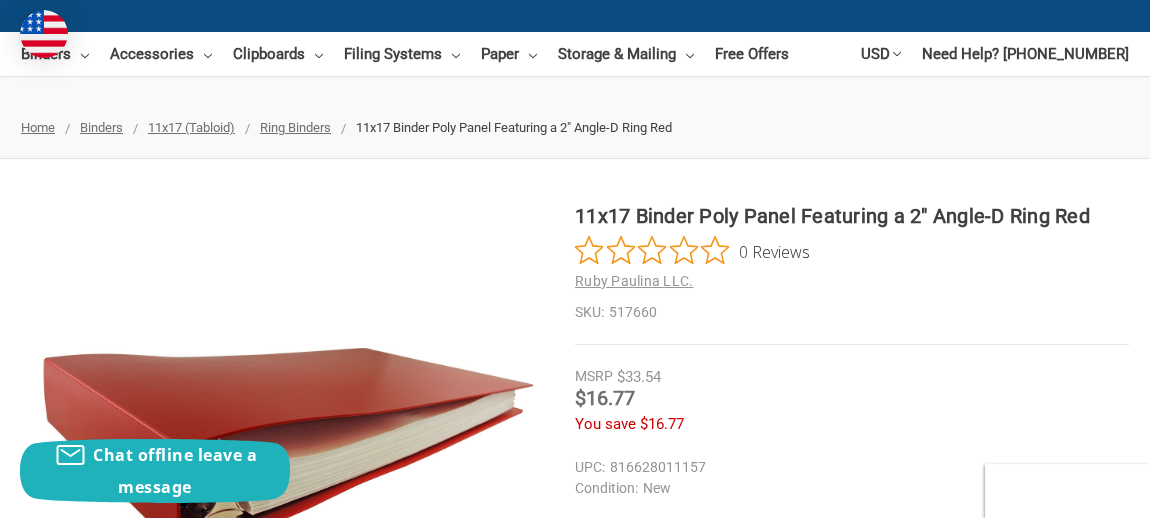 scroll, scrollTop: 0, scrollLeft: 0, axis: both 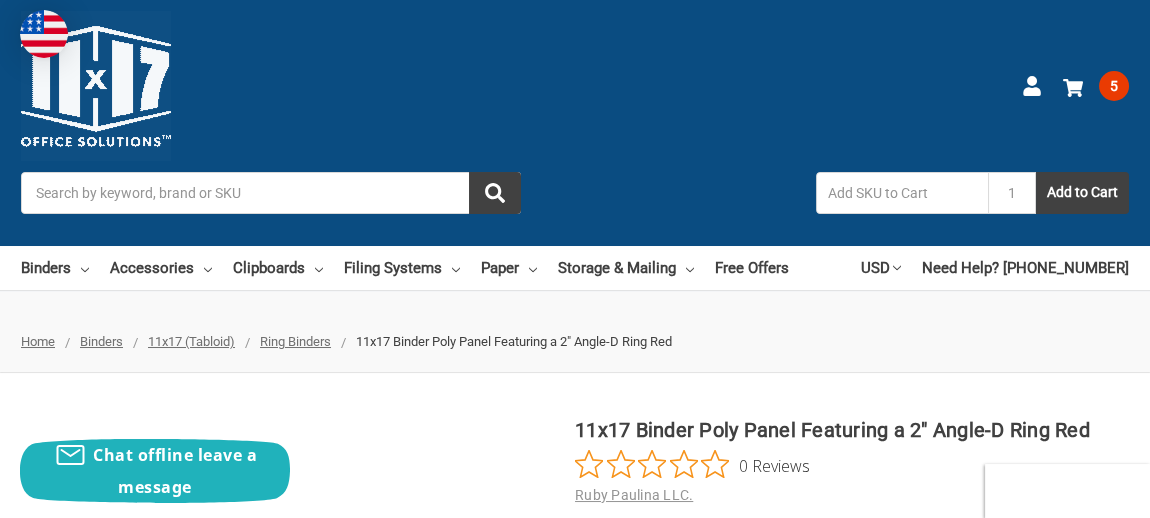 click on "Search" at bounding box center (271, 193) 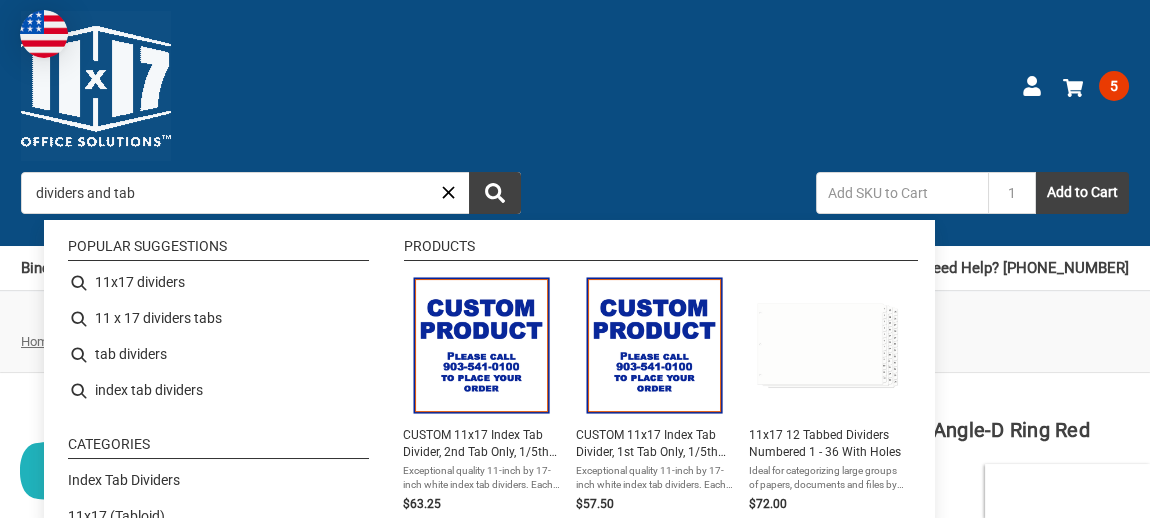 type on "dividers and tabs" 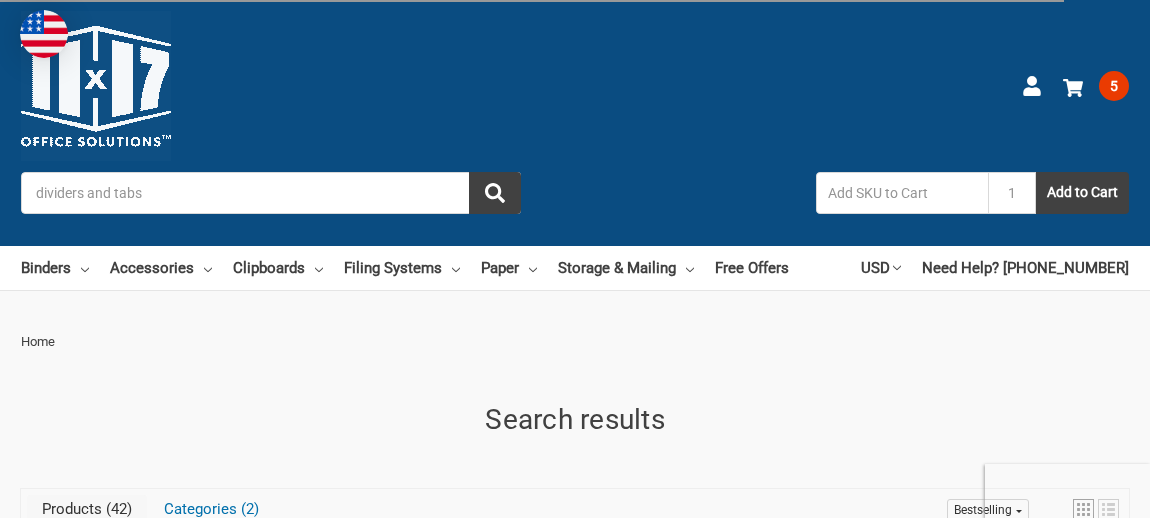 scroll, scrollTop: 299, scrollLeft: 0, axis: vertical 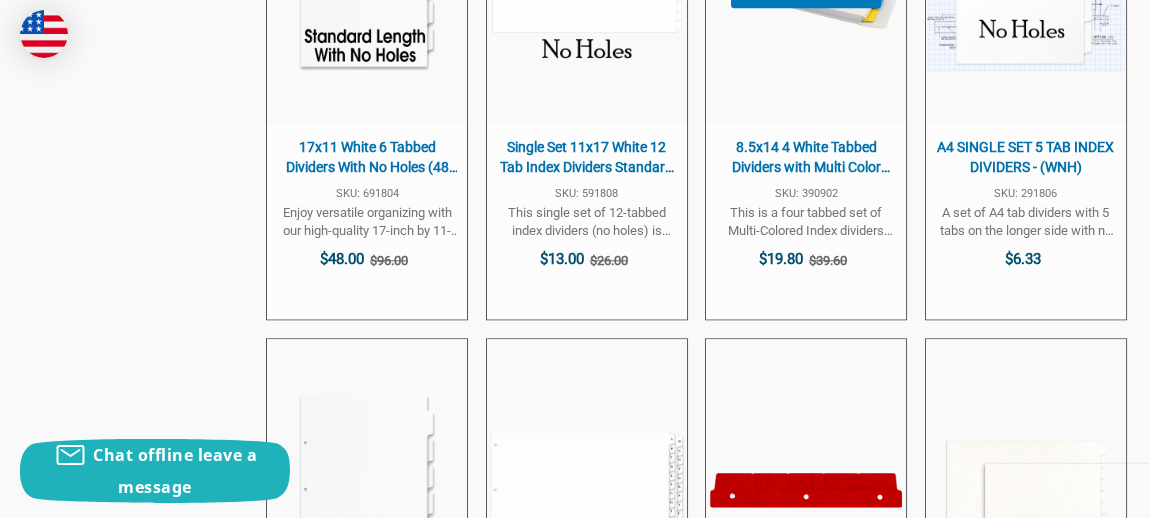 click at bounding box center [806, 288] 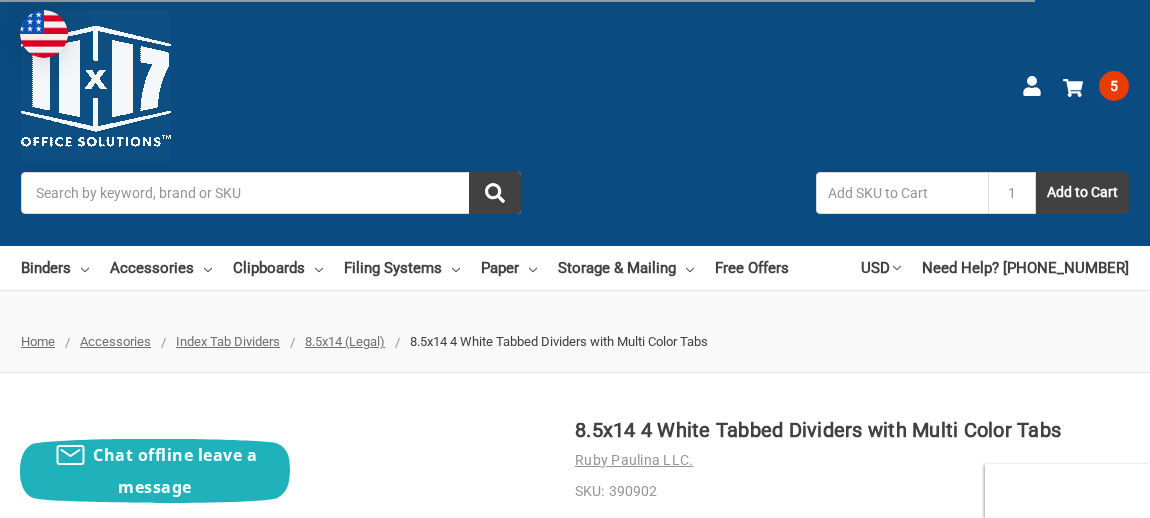 scroll, scrollTop: 500, scrollLeft: 0, axis: vertical 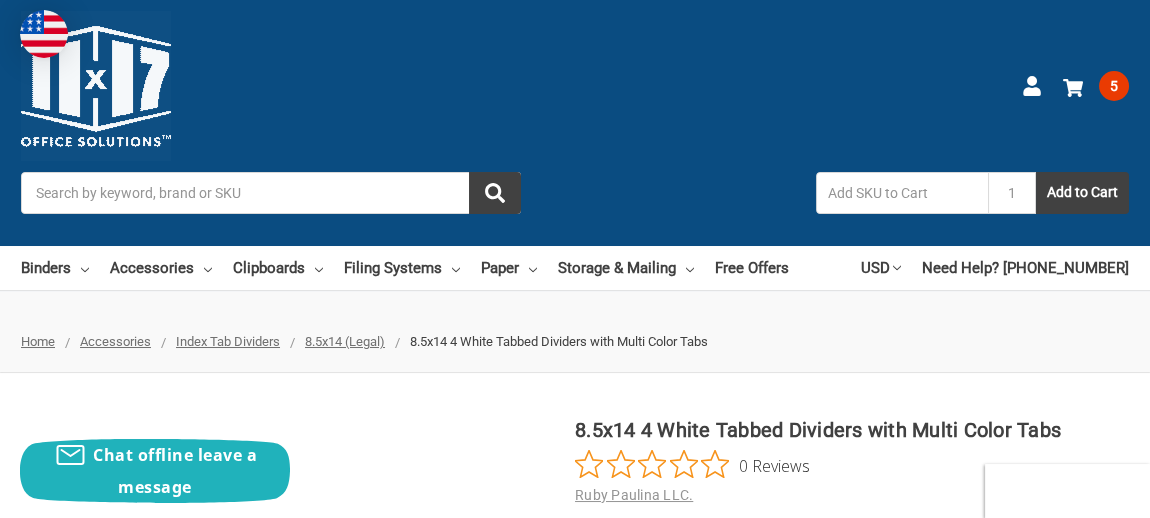 click on "Search" at bounding box center (271, 193) 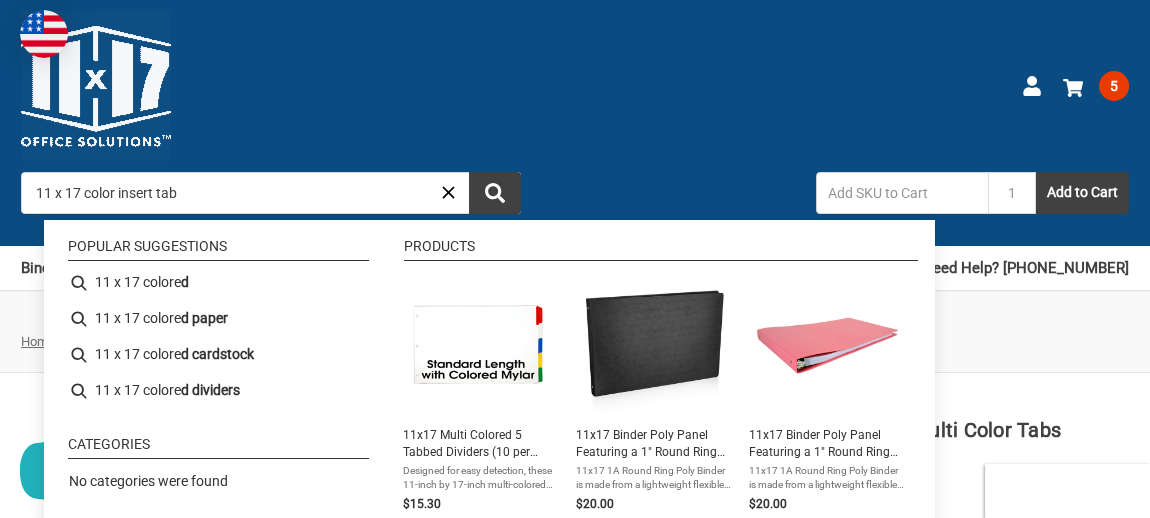 type on "11 x 17 color insert tabs" 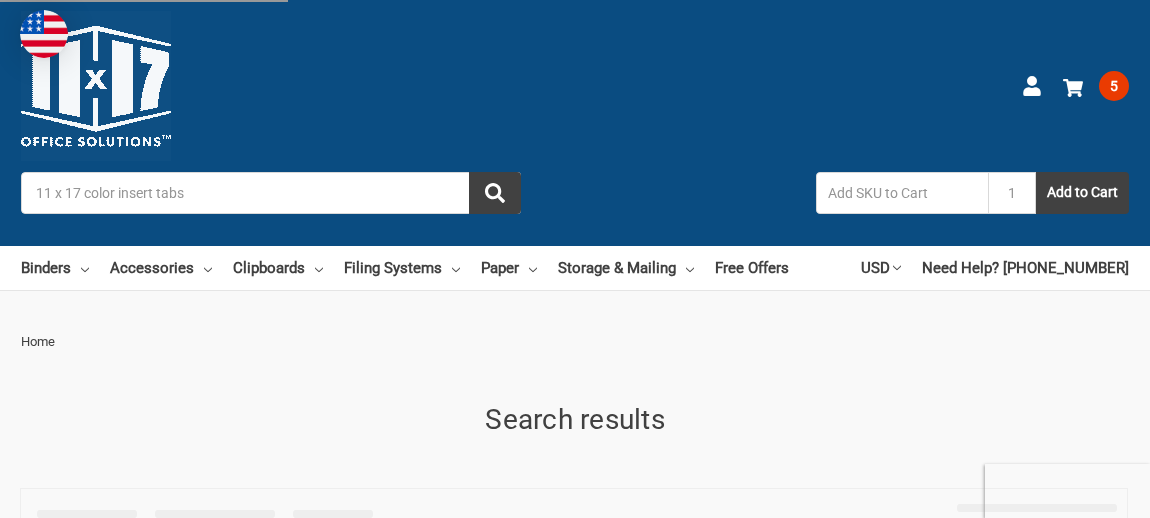 scroll, scrollTop: 299, scrollLeft: 0, axis: vertical 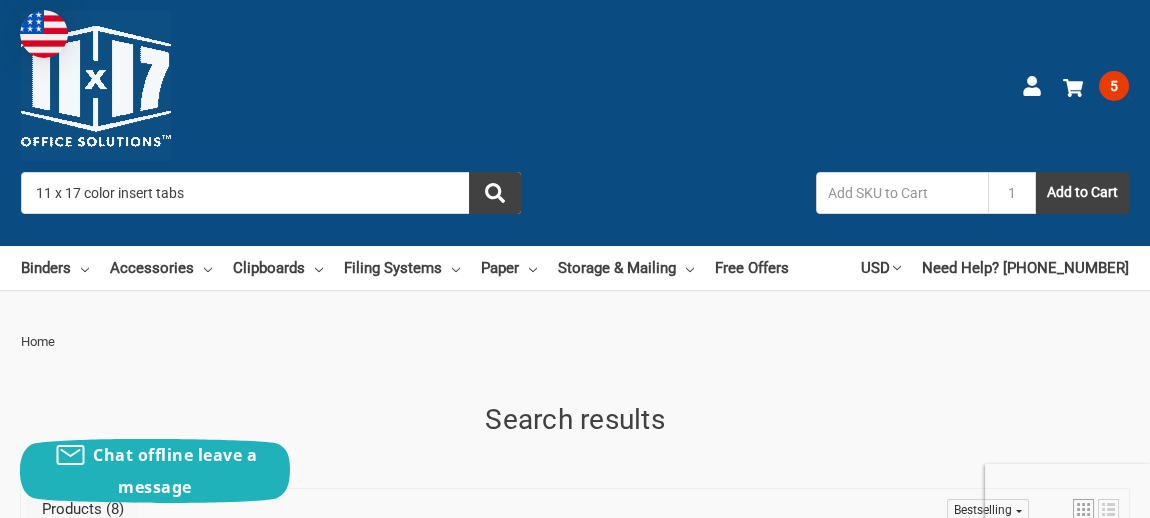 drag, startPoint x: 268, startPoint y: 191, endPoint x: -271, endPoint y: 200, distance: 539.07513 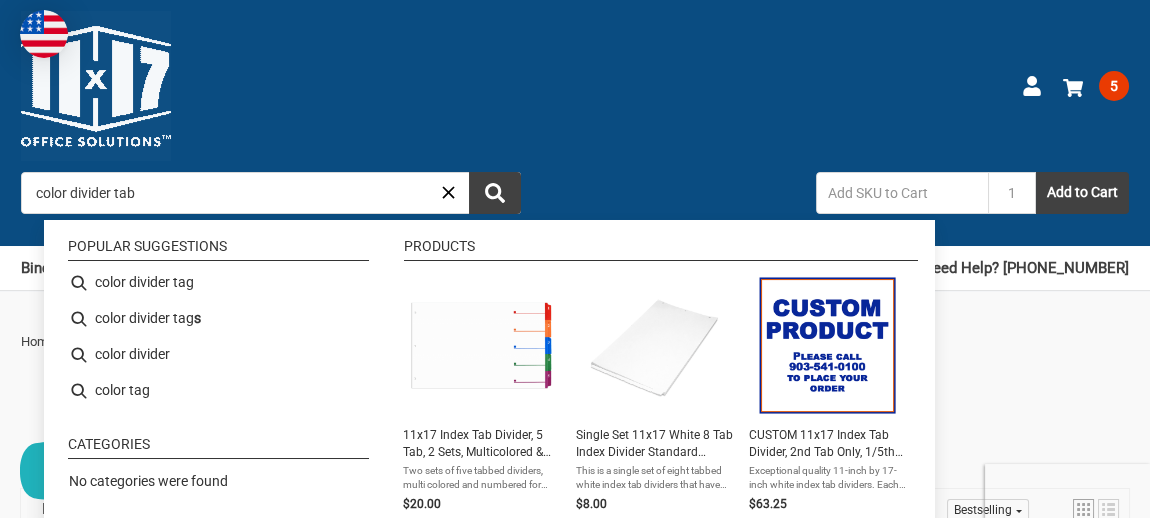 type on "color divider tabs" 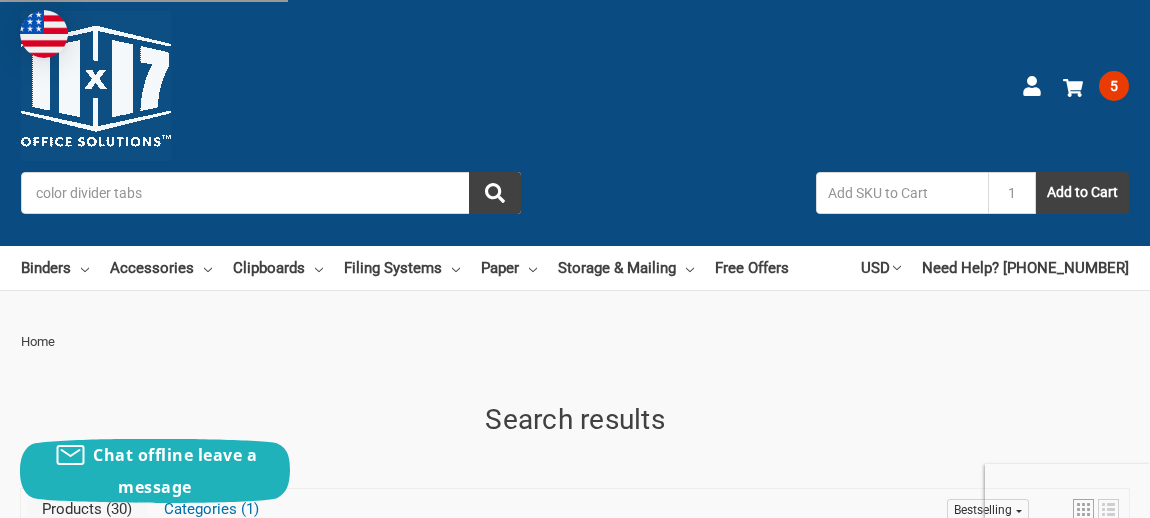 scroll, scrollTop: 0, scrollLeft: 0, axis: both 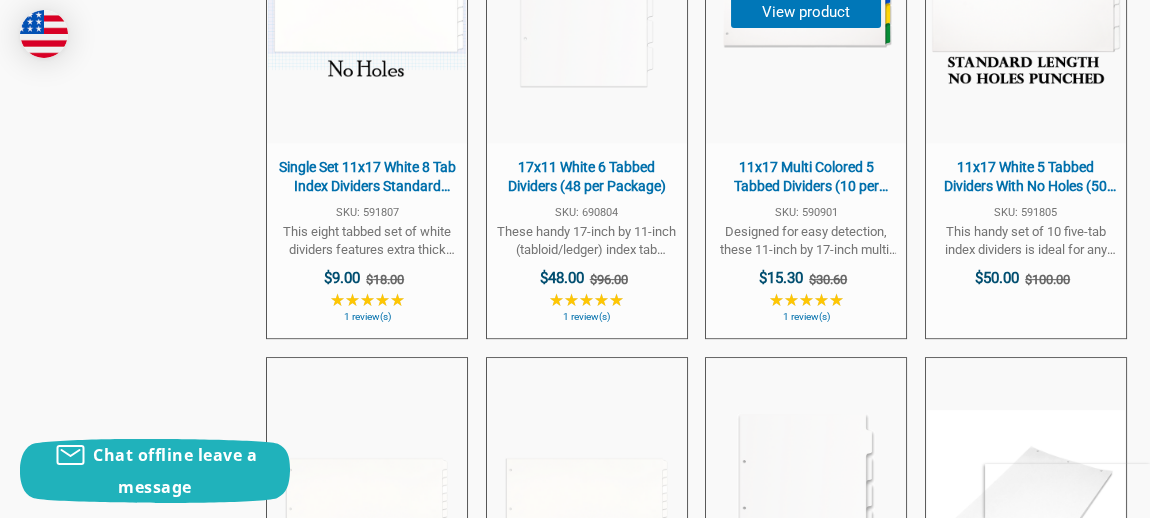 click on "11x17 Multi Colored 5 Tabbed Dividers (10 per Package) With Holes" at bounding box center [806, 177] 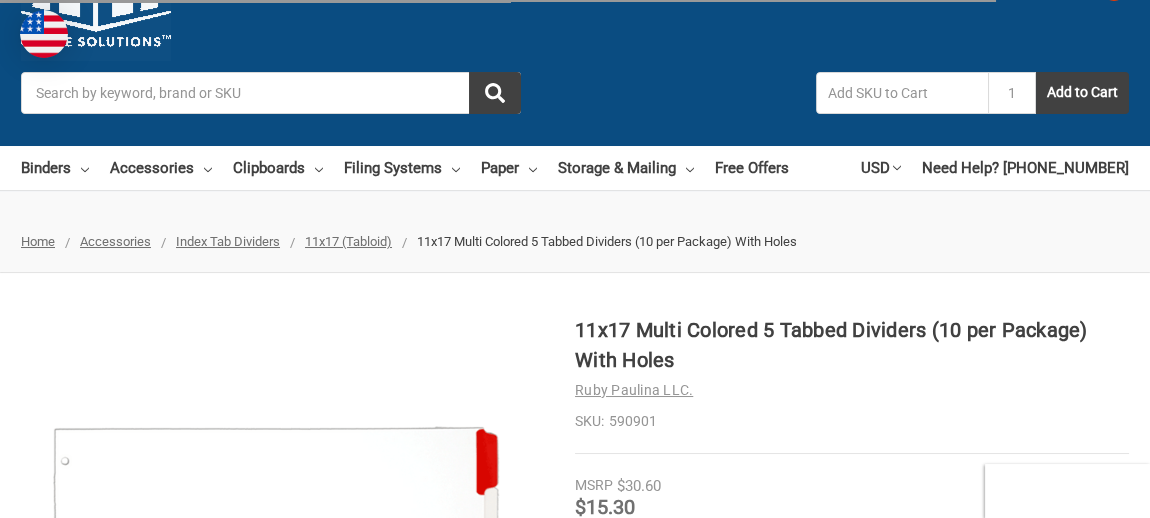 scroll, scrollTop: 100, scrollLeft: 0, axis: vertical 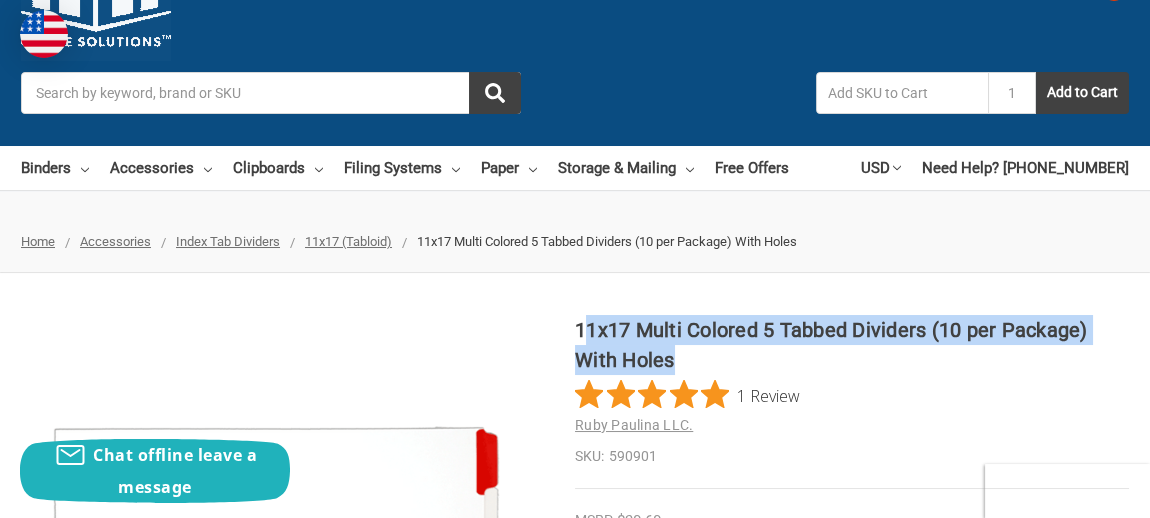 drag, startPoint x: 690, startPoint y: 363, endPoint x: 615, endPoint y: 368, distance: 75.16648 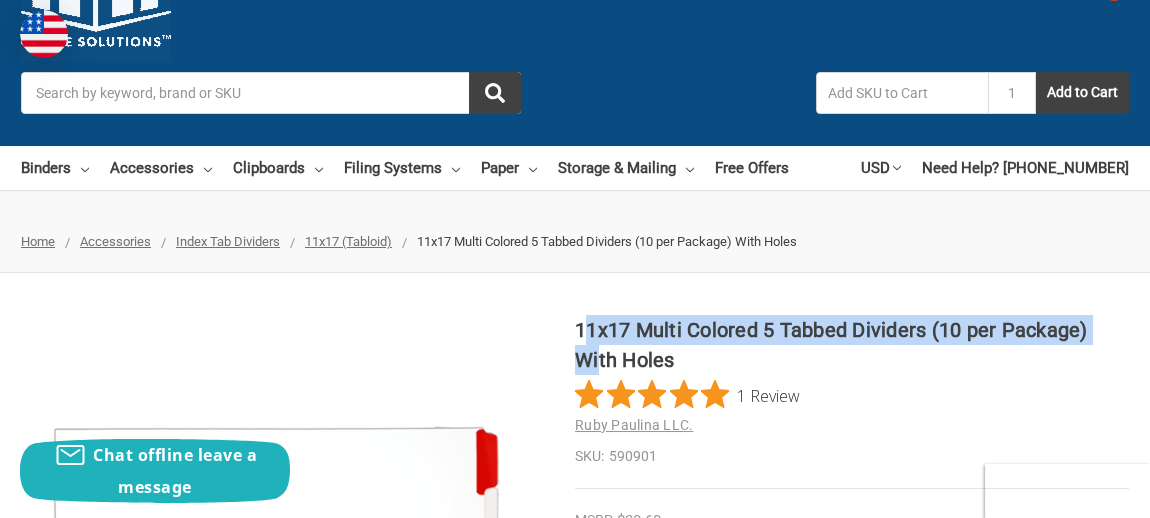 drag, startPoint x: 615, startPoint y: 368, endPoint x: 579, endPoint y: 337, distance: 47.507893 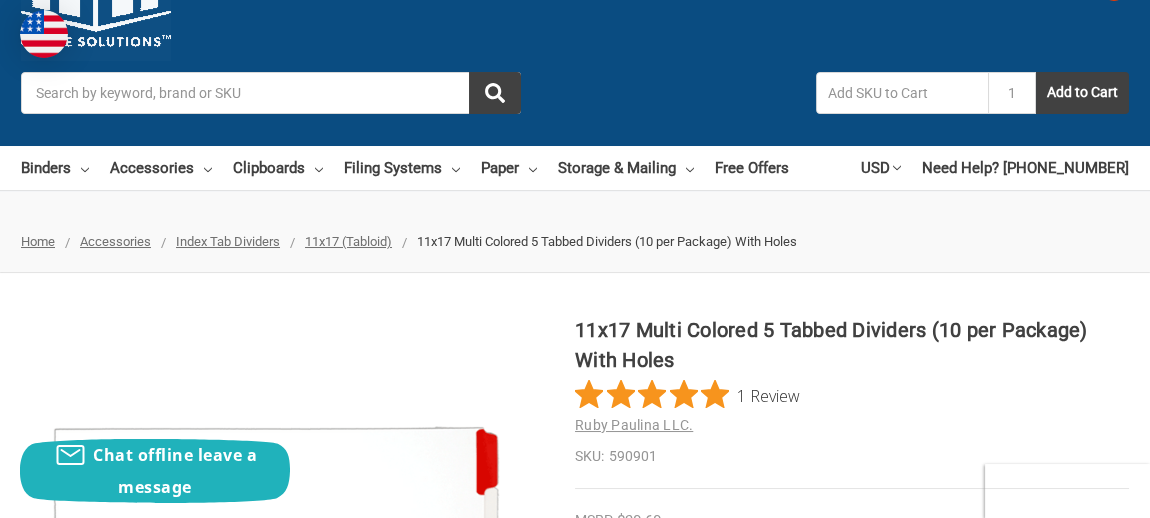 drag, startPoint x: 579, startPoint y: 337, endPoint x: 714, endPoint y: 349, distance: 135.53229 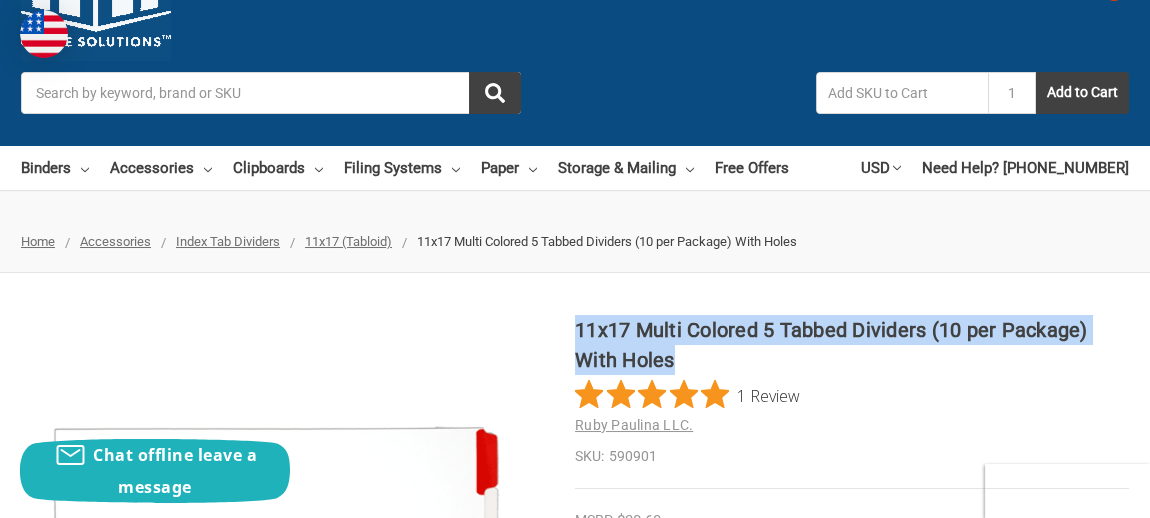 drag, startPoint x: 690, startPoint y: 357, endPoint x: 579, endPoint y: 320, distance: 117.00427 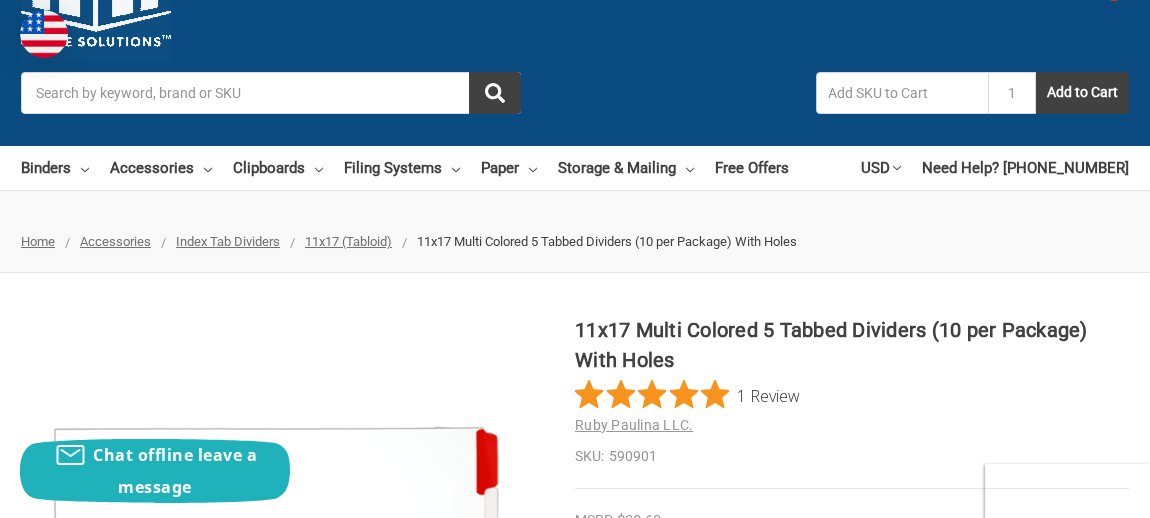 paste on "11x17 Multi Colored 5 Tabbed Dividers (10 per Package) With Holes" 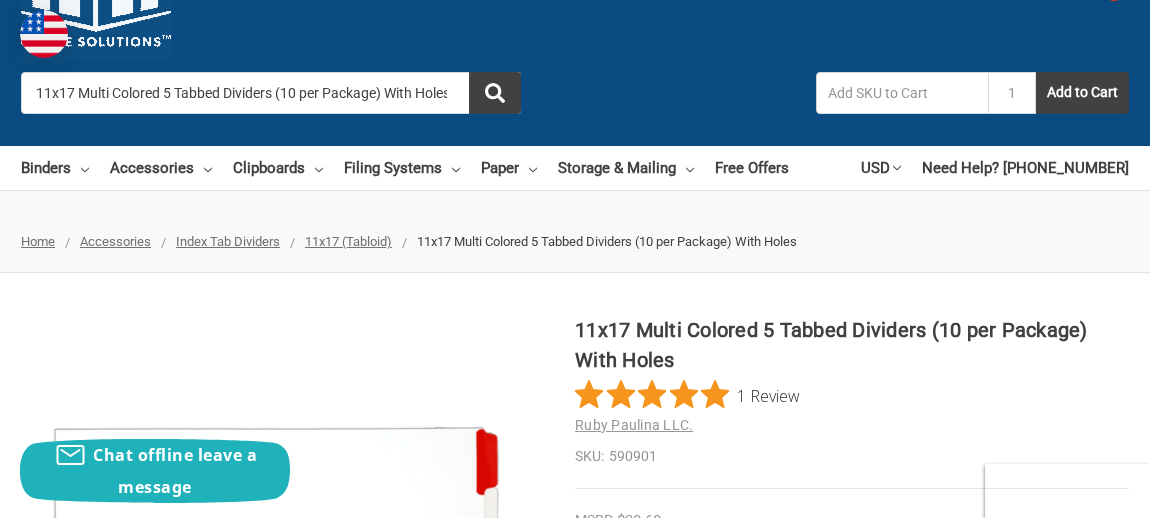 scroll, scrollTop: 0, scrollLeft: 8, axis: horizontal 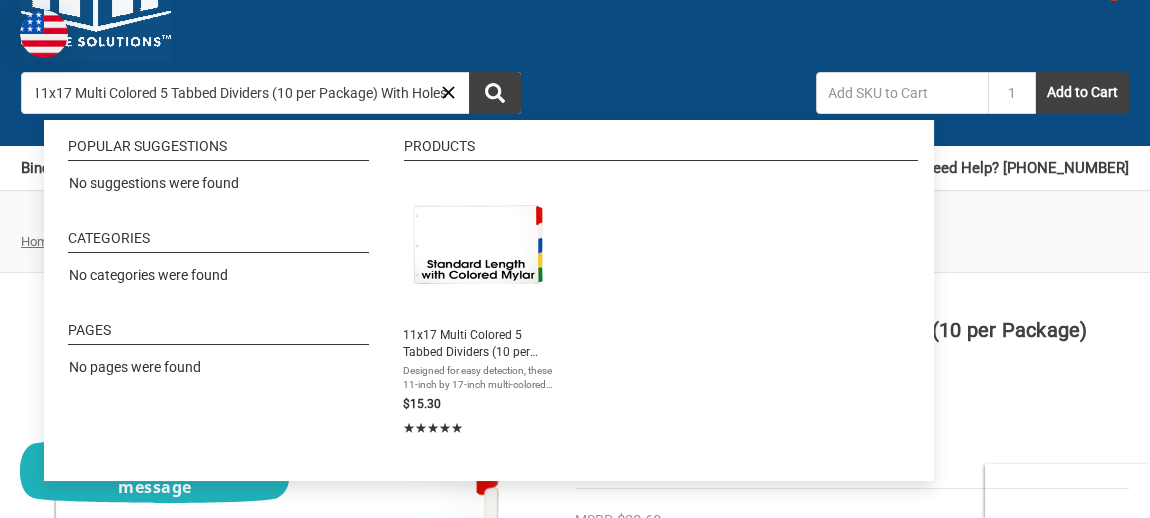 click on "11x17 Multi Colored 5 Tabbed Dividers (10 per Package) With Holes" at bounding box center (271, 93) 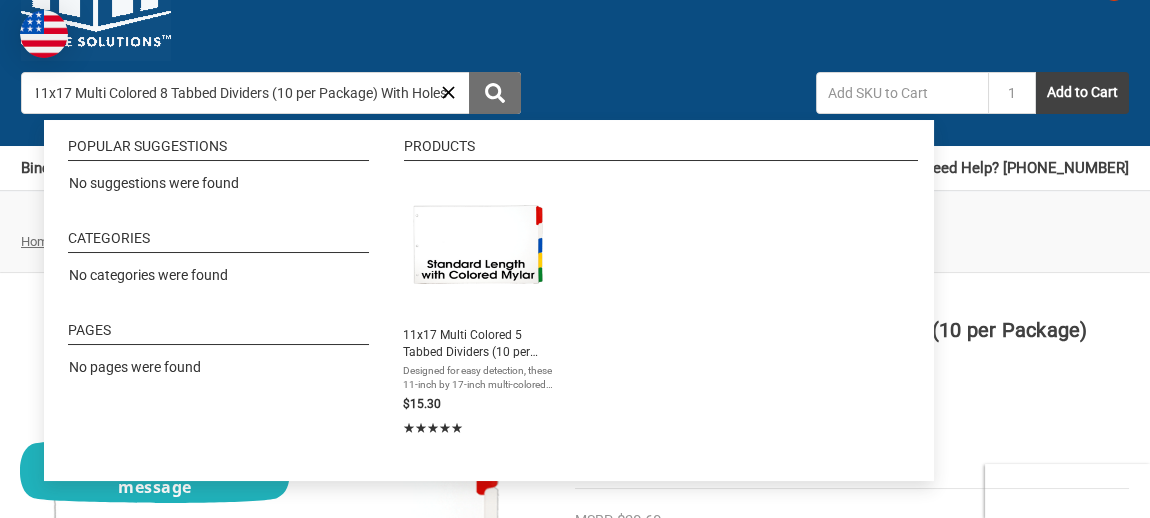 type on "11x17 Multi Colored 8 Tabbed Dividers (10 per Package) With Holes" 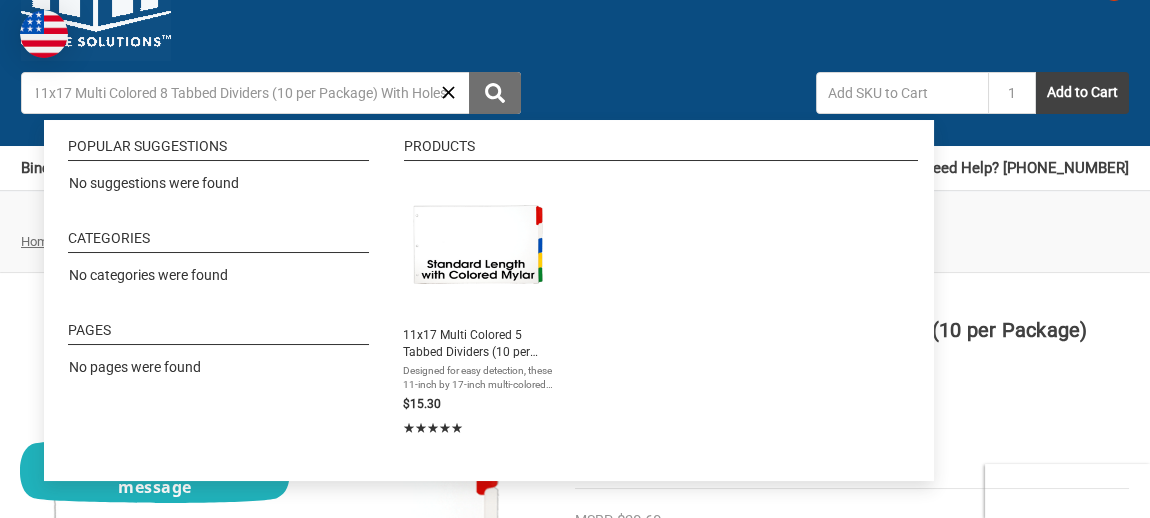 click 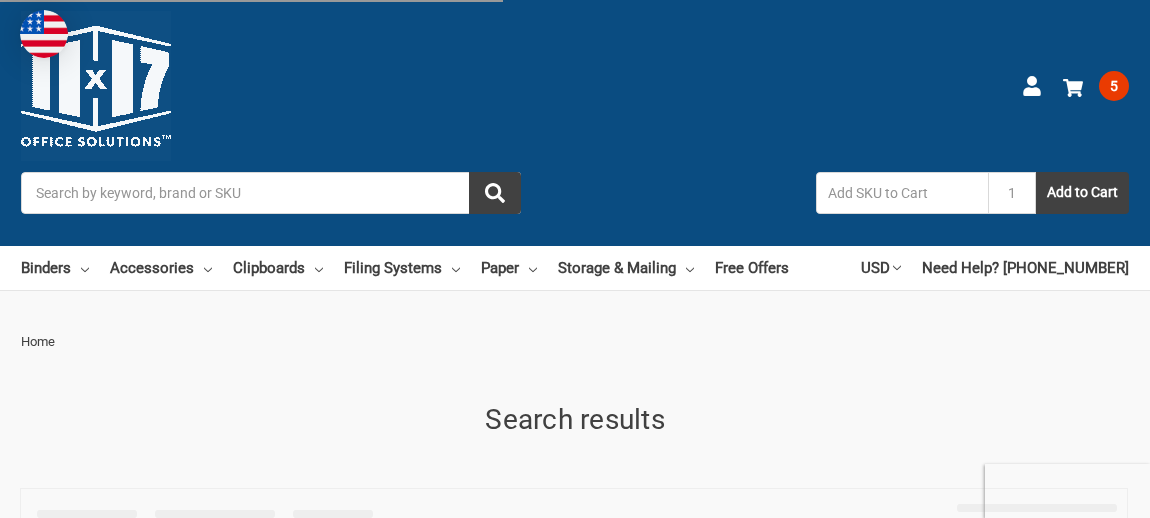 type on "11x17 Multi Colored 8 Tabbed Dividers (10 per Package) With Holes" 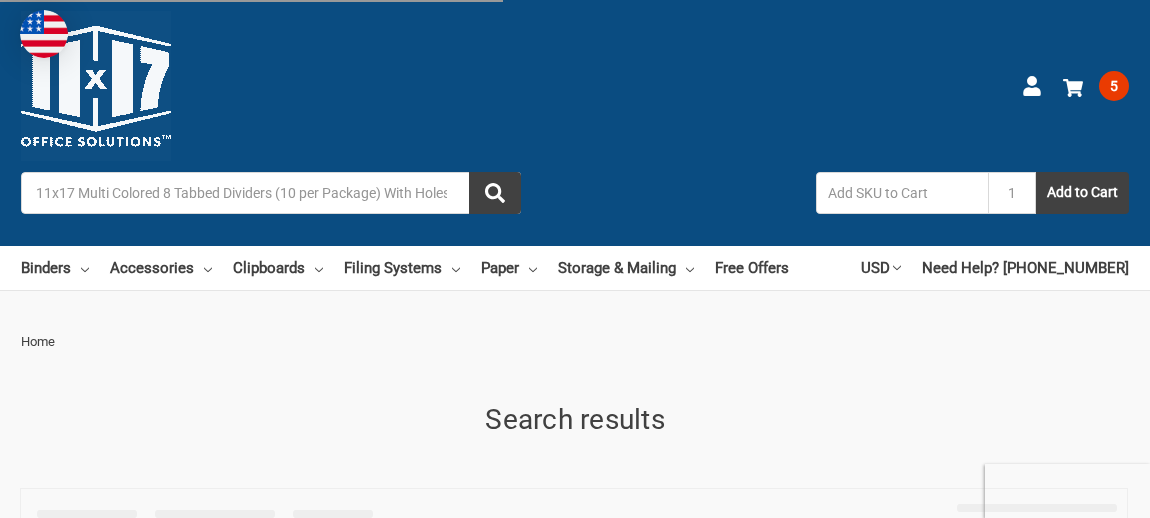 scroll, scrollTop: 0, scrollLeft: 0, axis: both 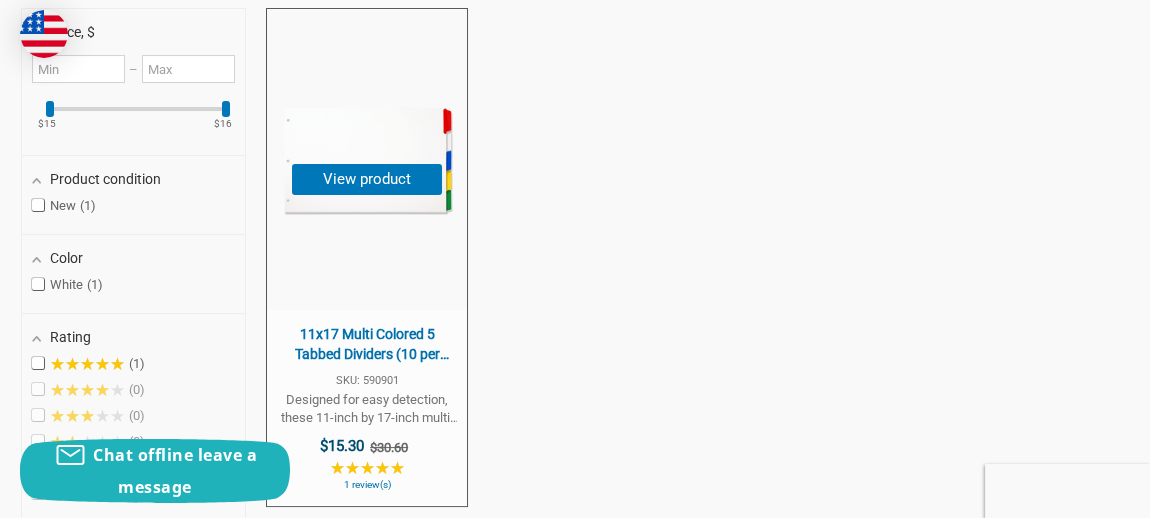 click on "11x17 Multi Colored 5 Tabbed Dividers (10 per Package) With Holes" at bounding box center [367, 344] 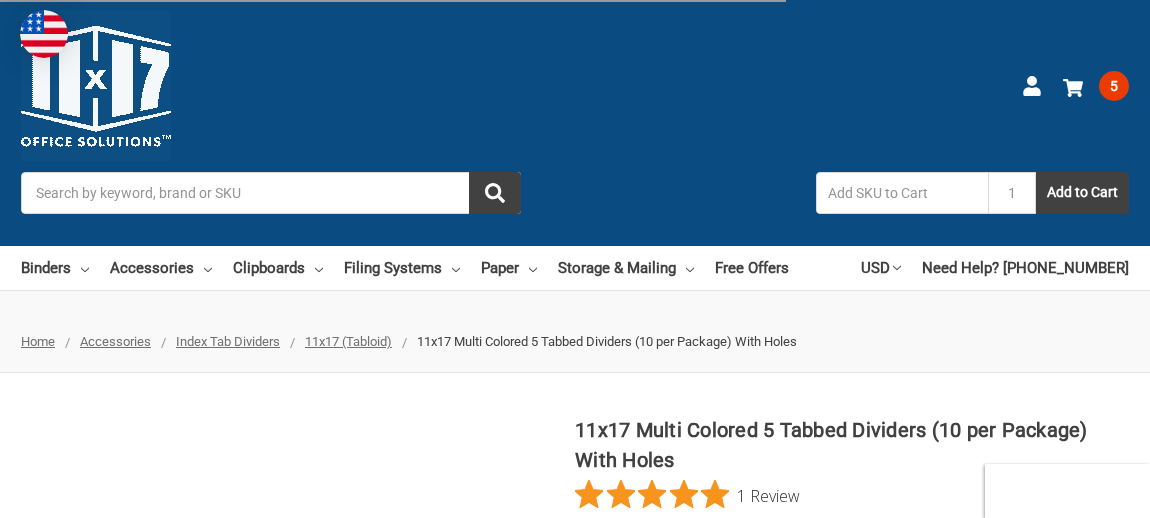 scroll, scrollTop: 299, scrollLeft: 0, axis: vertical 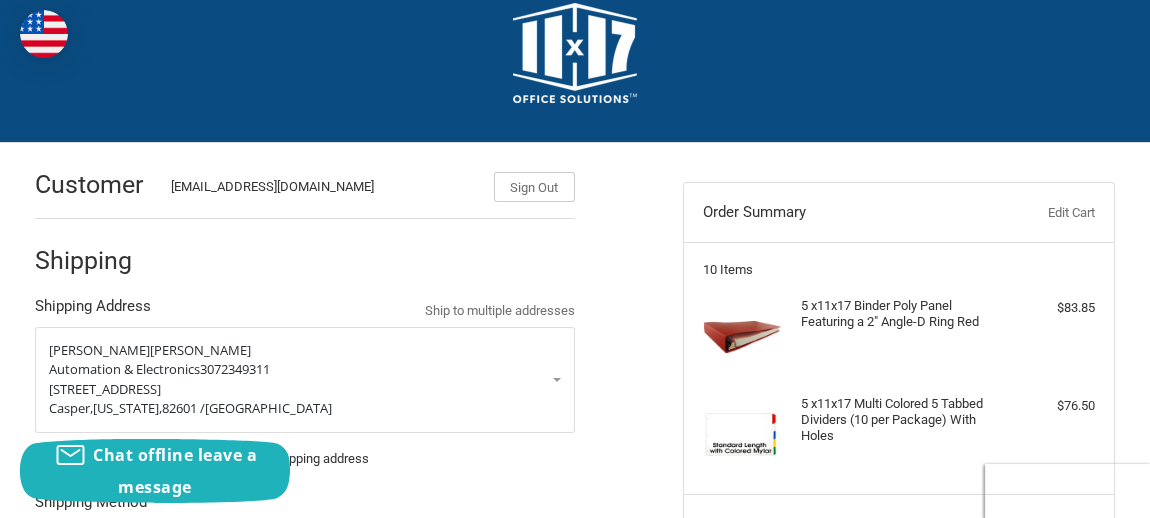 radio on "true" 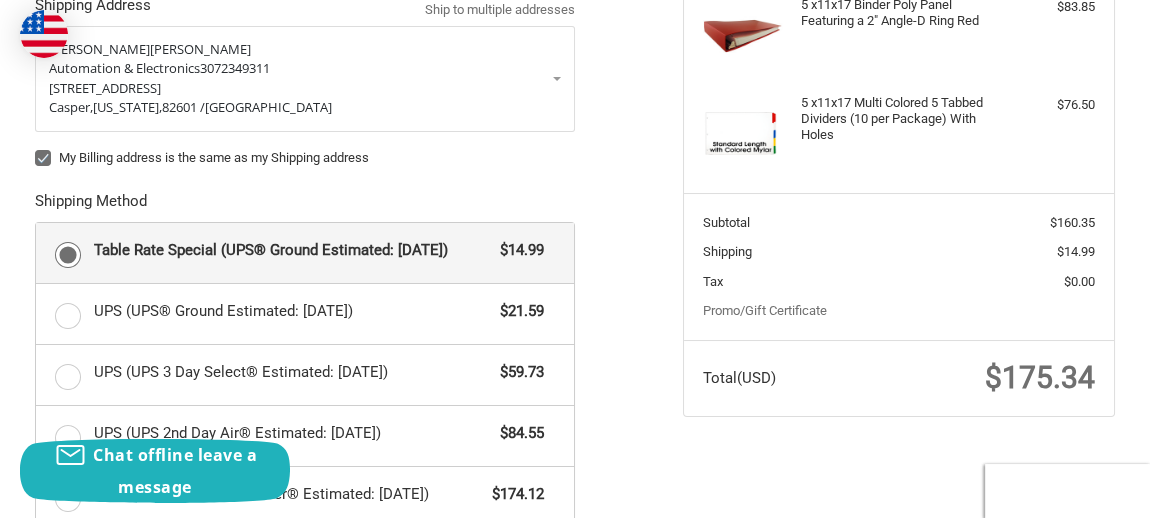 scroll, scrollTop: 0, scrollLeft: 0, axis: both 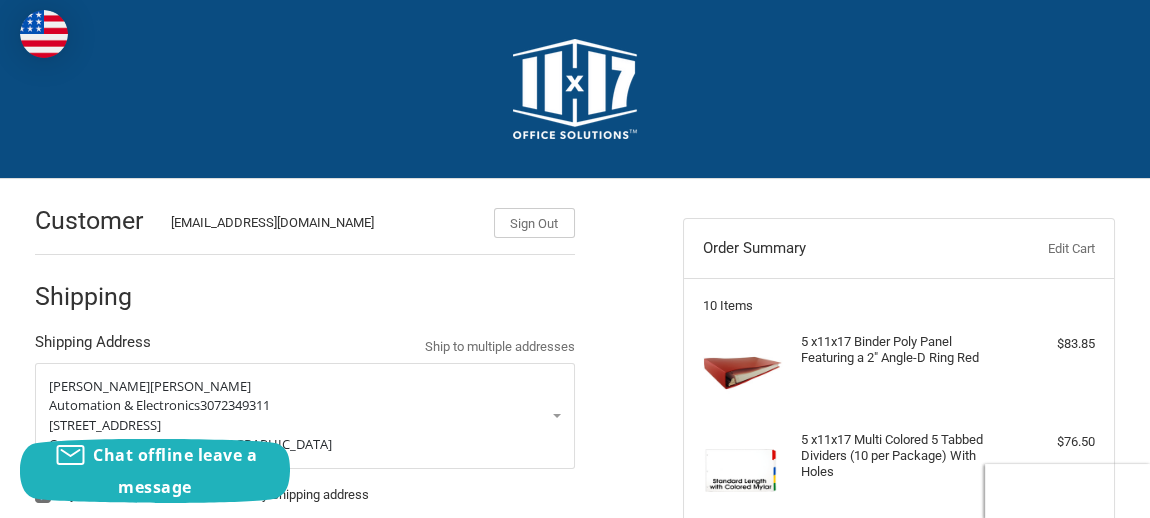 click on "Edit Cart" at bounding box center (1033, 249) 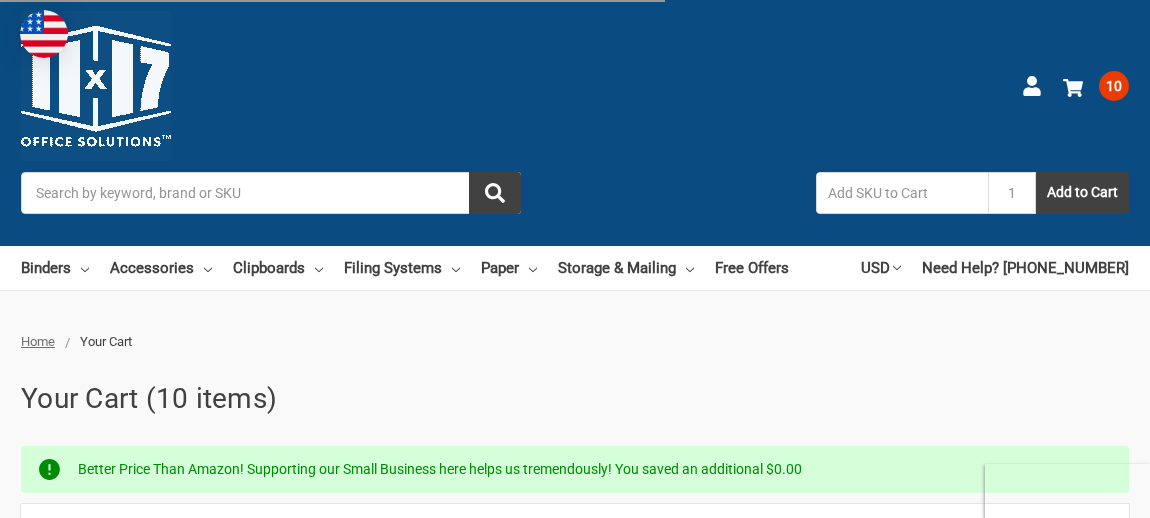 scroll, scrollTop: 200, scrollLeft: 0, axis: vertical 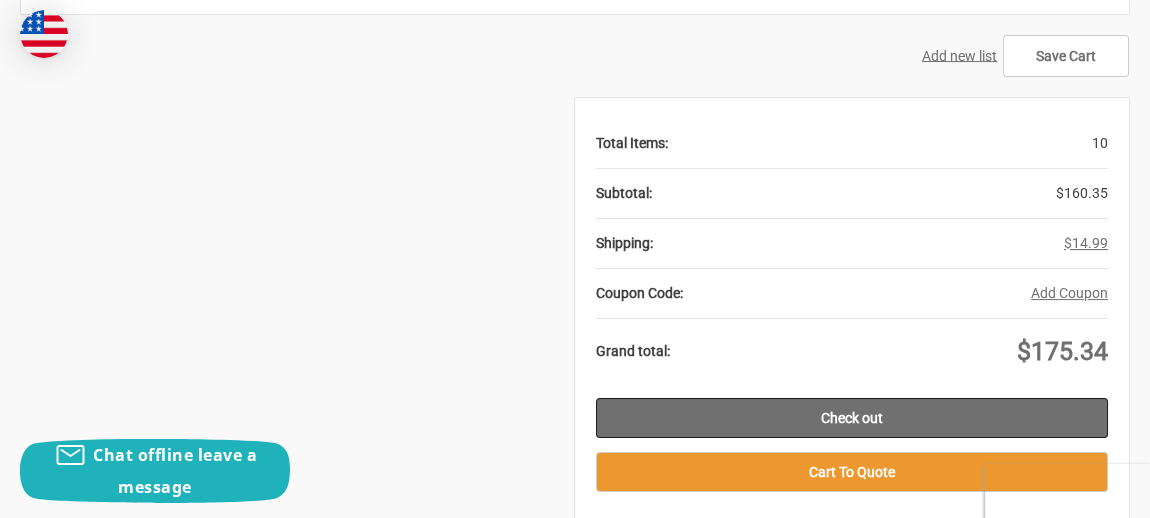click on "Check out" at bounding box center [852, 418] 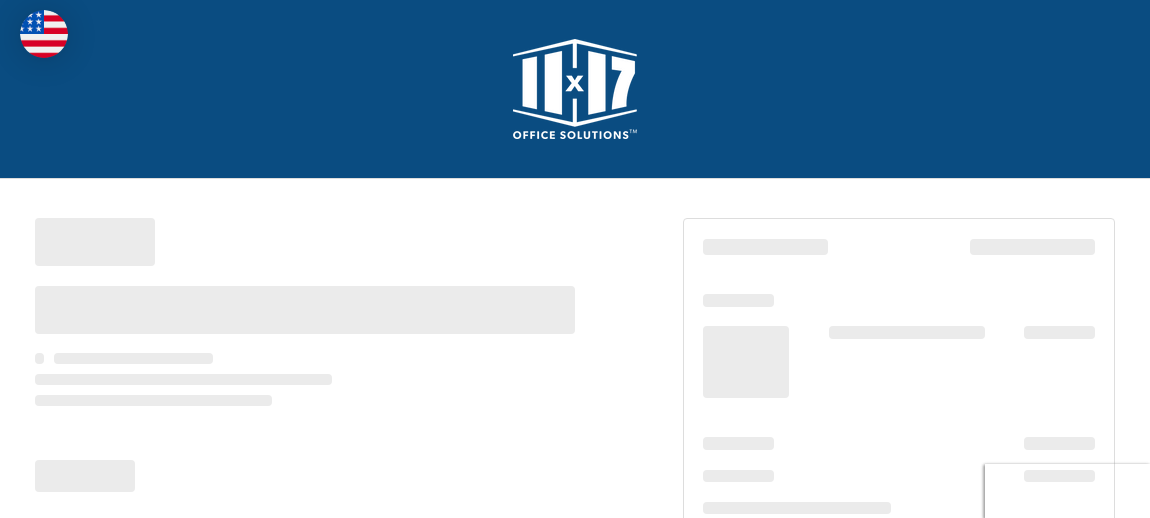 scroll, scrollTop: 0, scrollLeft: 0, axis: both 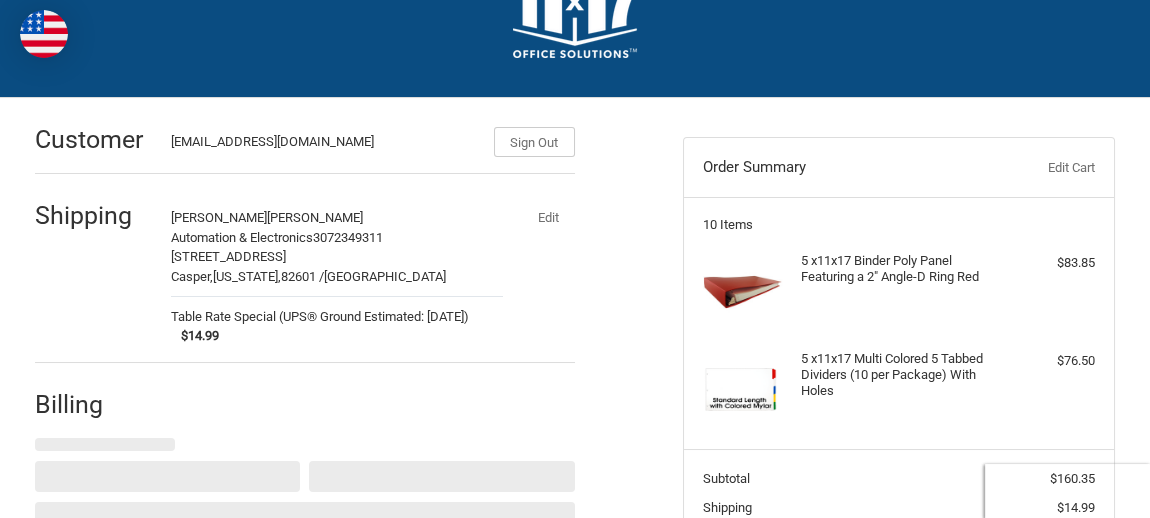 select on "US" 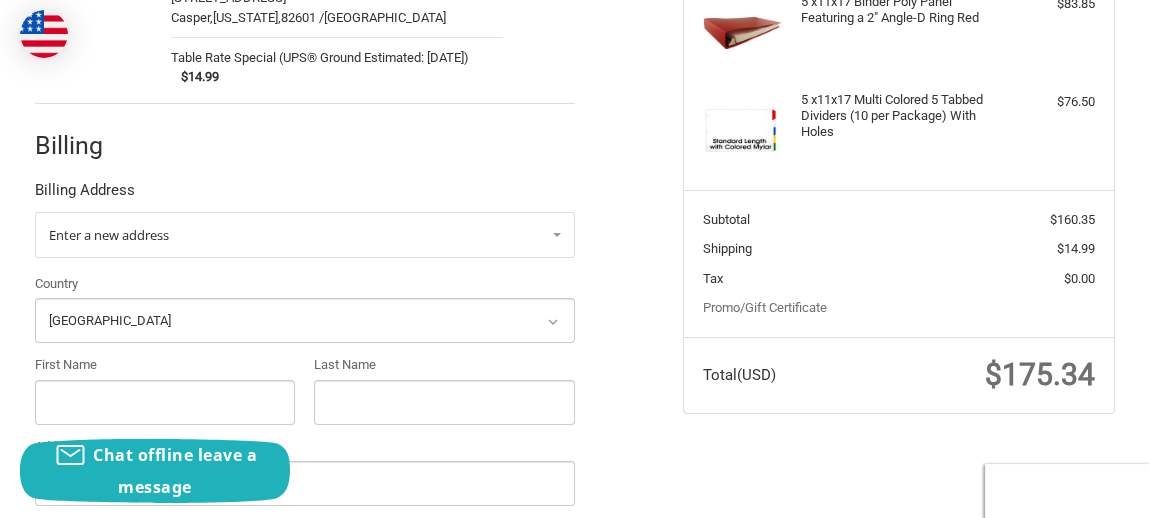 scroll, scrollTop: 368, scrollLeft: 0, axis: vertical 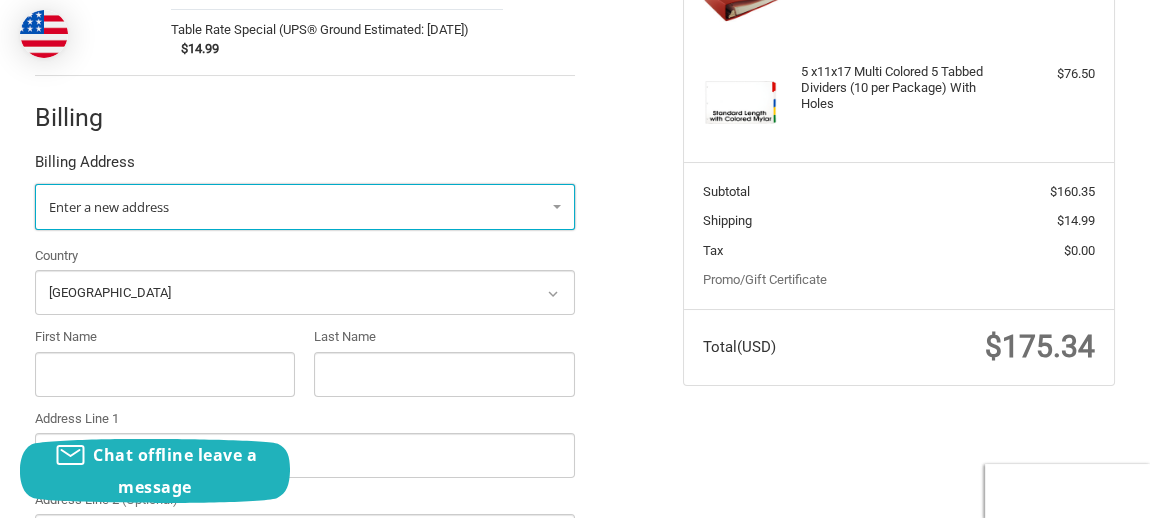 click on "Enter a new address" at bounding box center (305, 207) 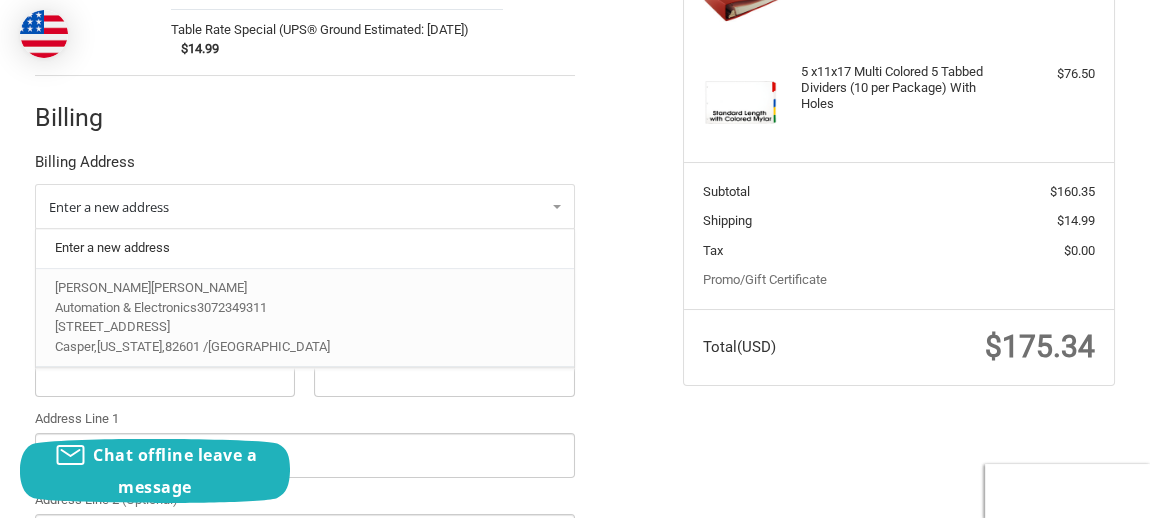 click on "610 W Platte Rd" at bounding box center [304, 328] 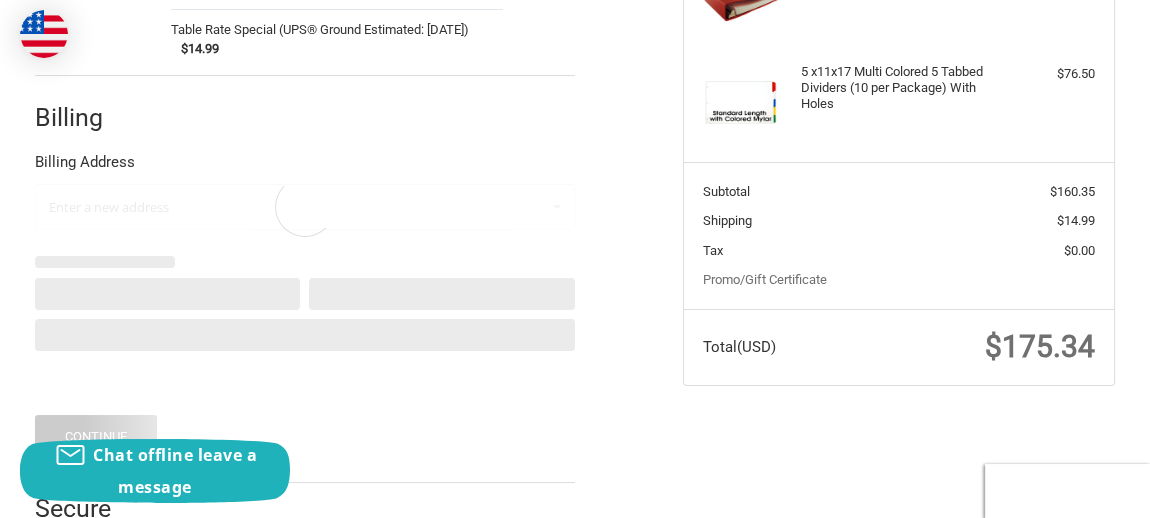 scroll, scrollTop: 362, scrollLeft: 0, axis: vertical 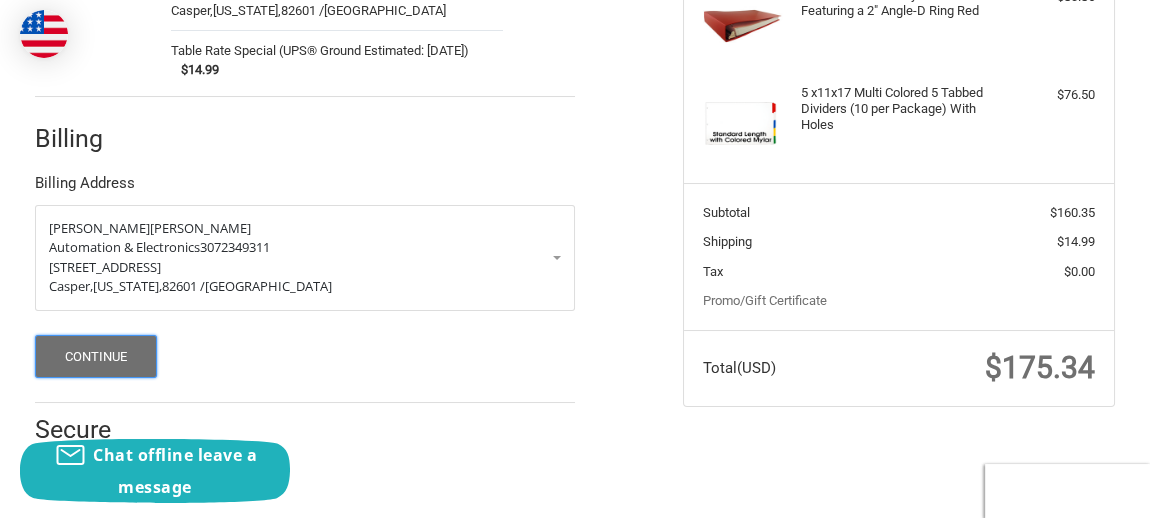 click on "Continue" at bounding box center [96, 356] 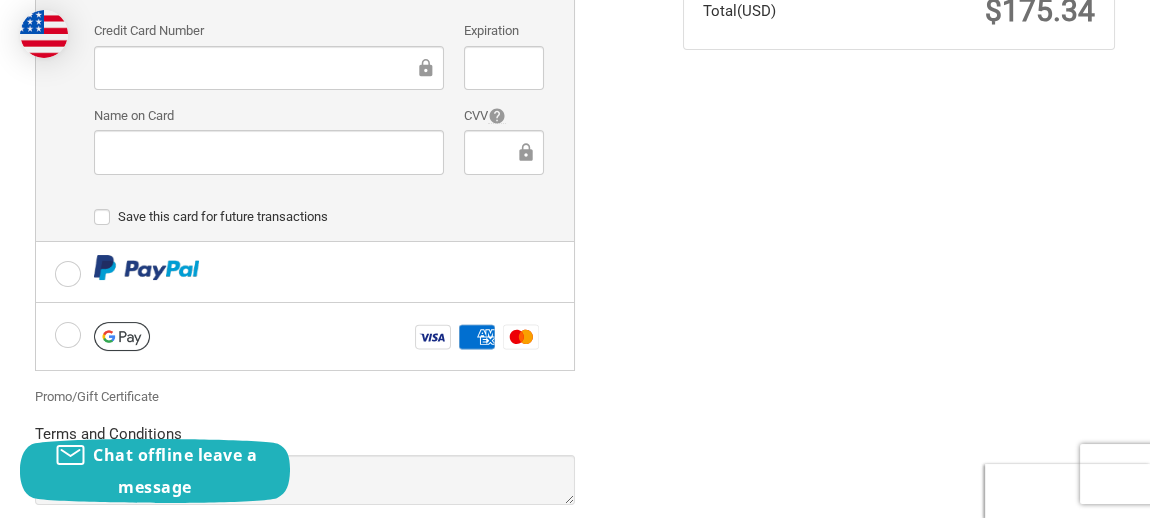 scroll, scrollTop: 484, scrollLeft: 0, axis: vertical 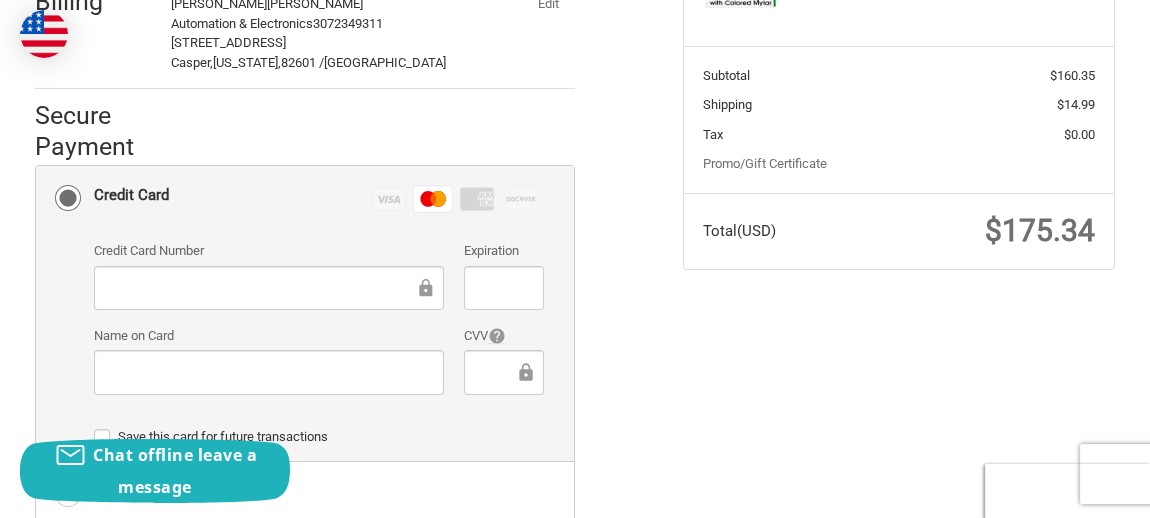 click at bounding box center (504, 288) 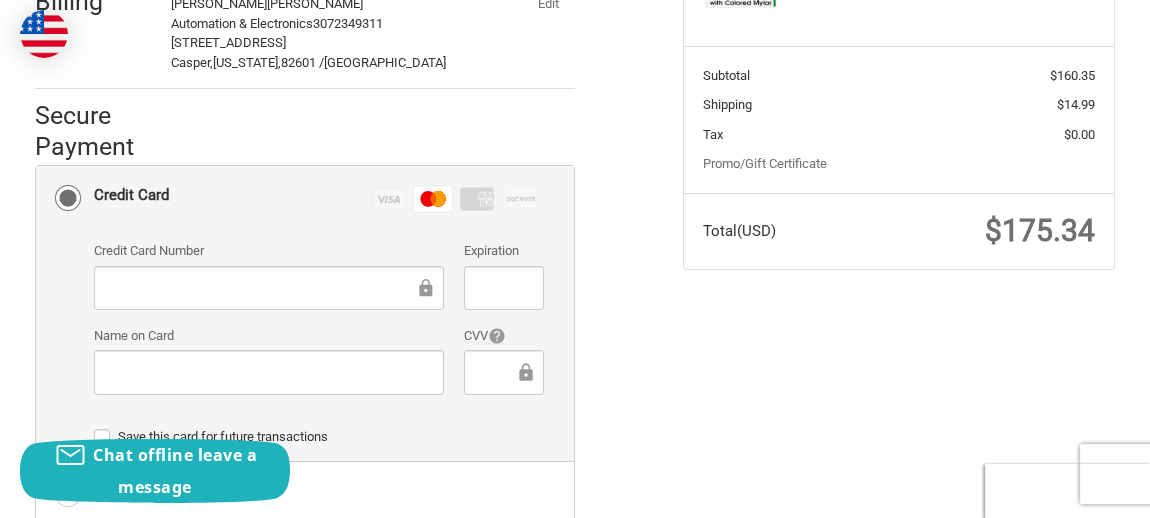 click at bounding box center [269, 372] 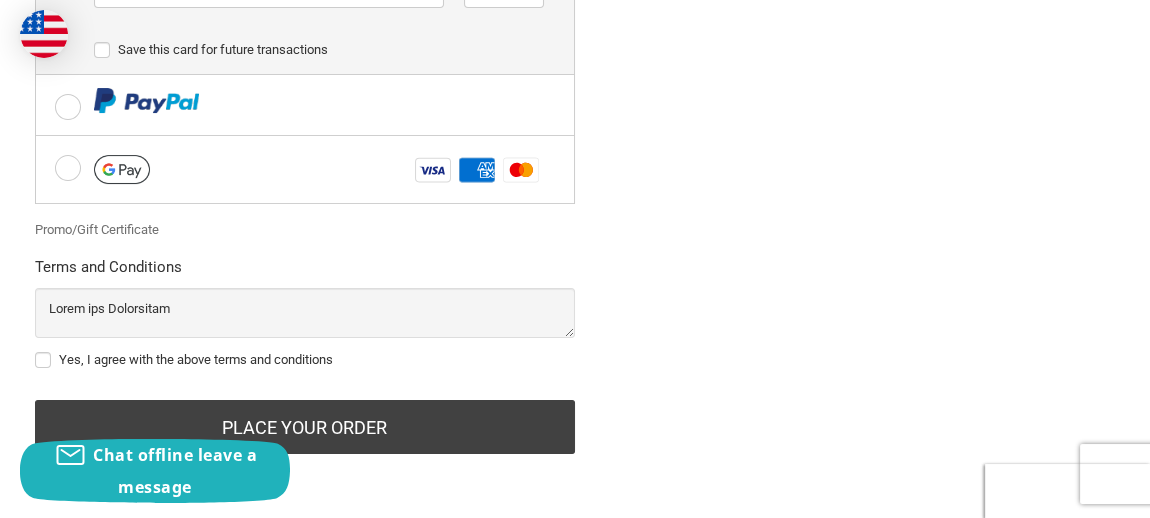 scroll, scrollTop: 884, scrollLeft: 0, axis: vertical 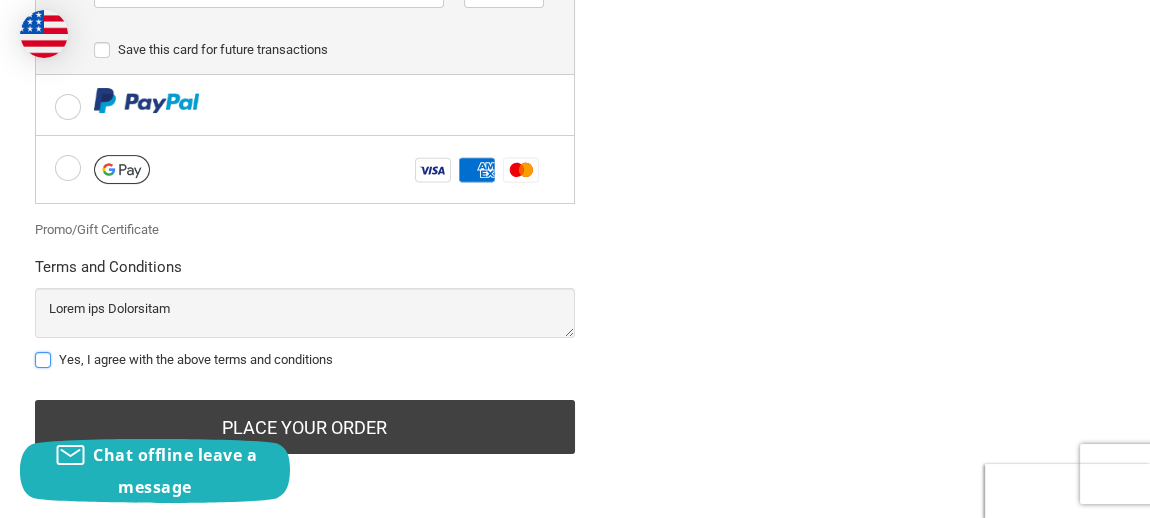 click on "Yes, I agree with the above terms and conditions" at bounding box center [35, 350] 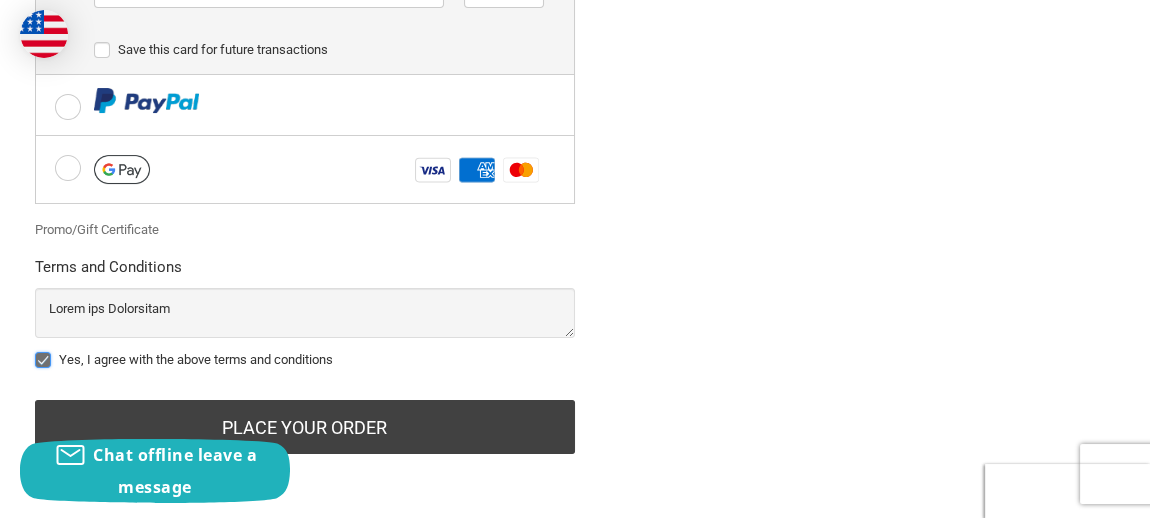 checkbox on "true" 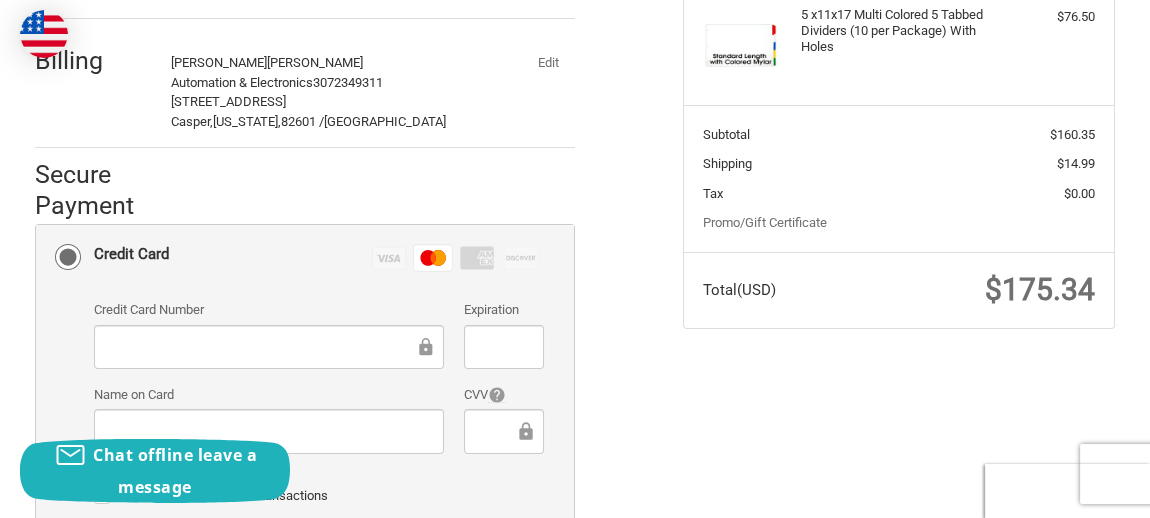 scroll, scrollTop: 384, scrollLeft: 0, axis: vertical 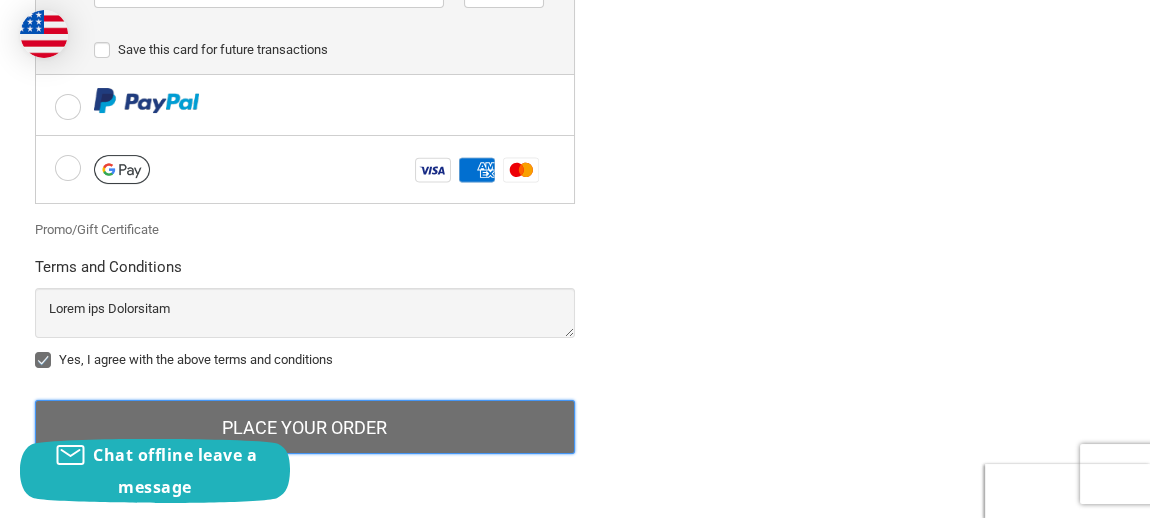 click on "Place Your Order" at bounding box center (305, 427) 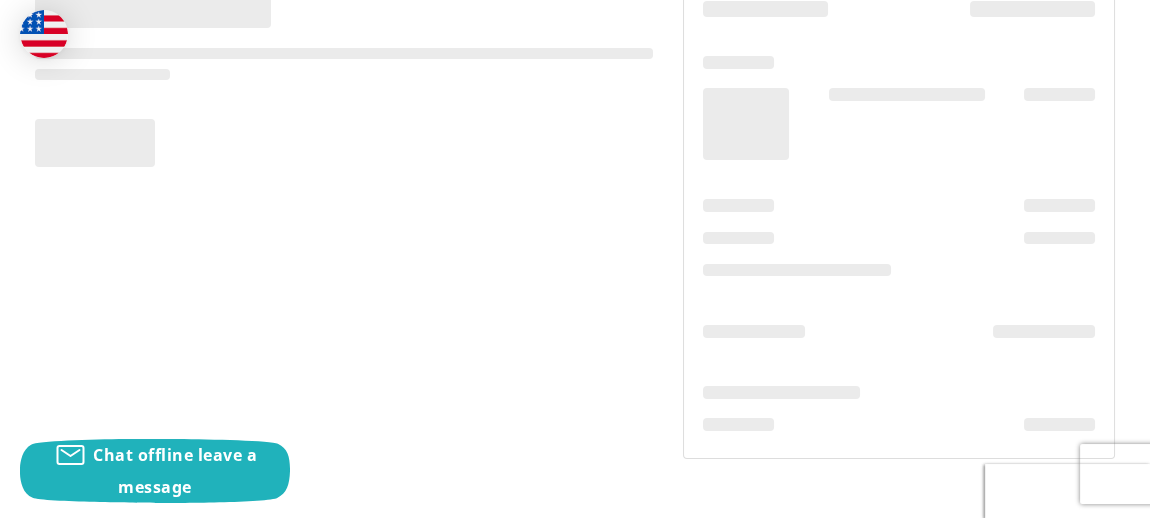 scroll, scrollTop: 236, scrollLeft: 0, axis: vertical 